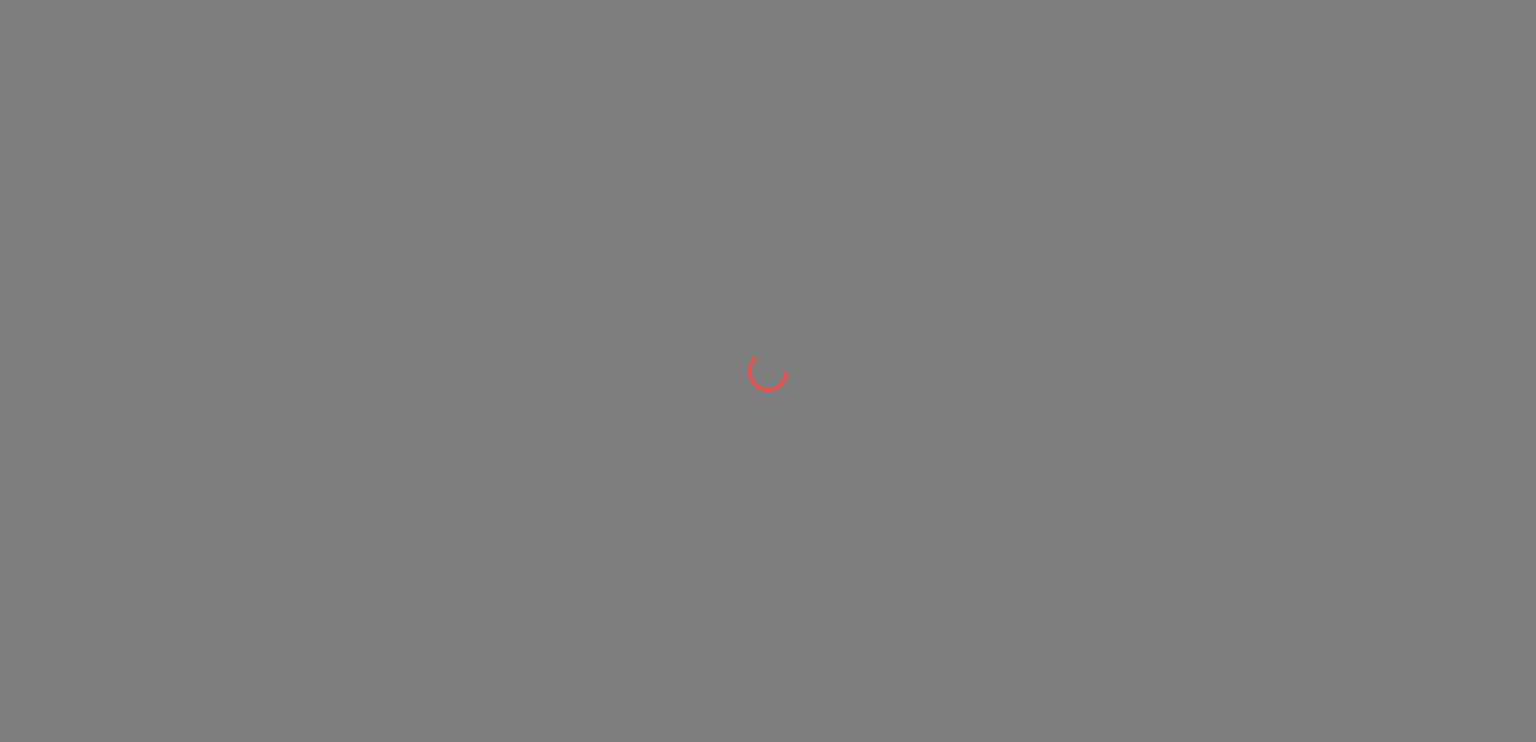 scroll, scrollTop: 0, scrollLeft: 0, axis: both 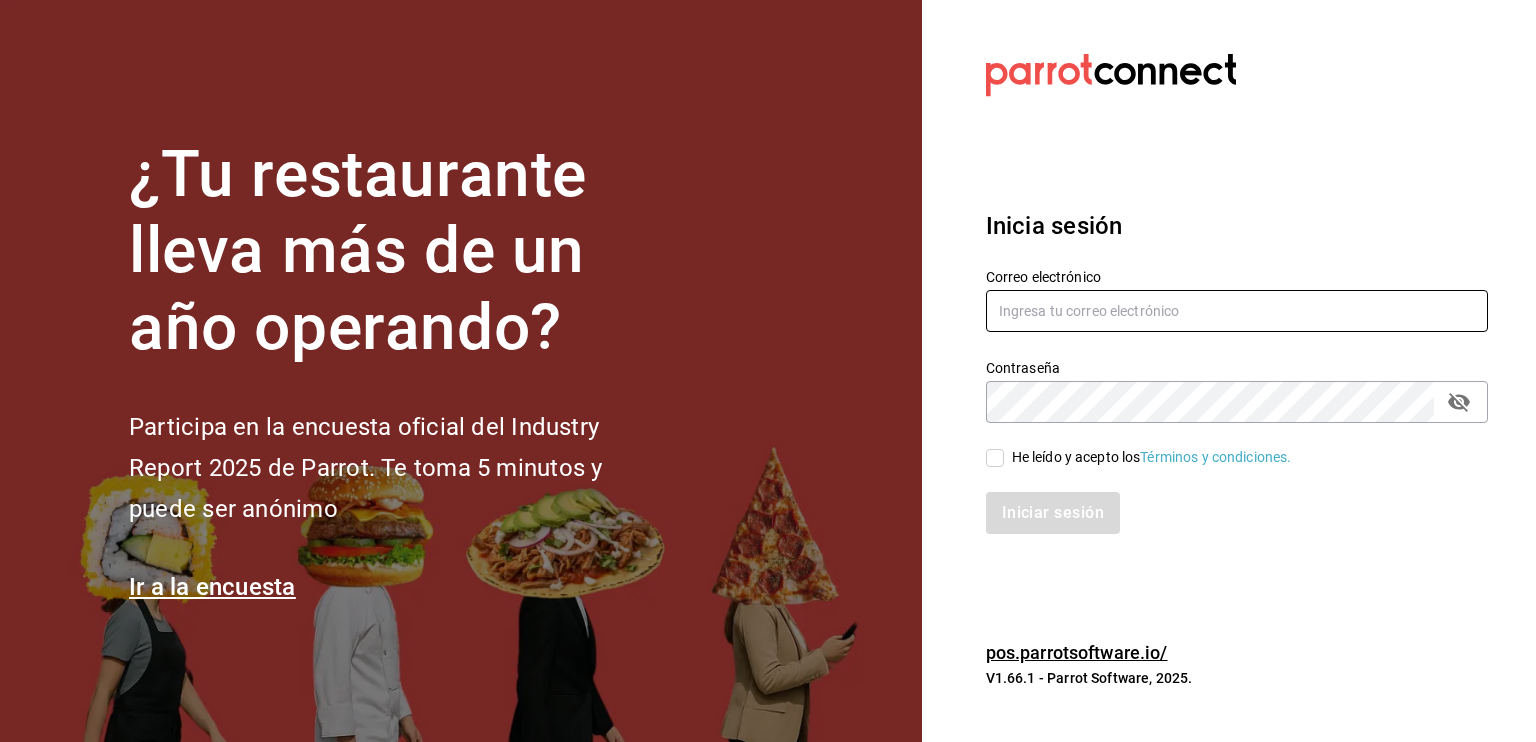 type on "pizzaiolovb@hotmail.com" 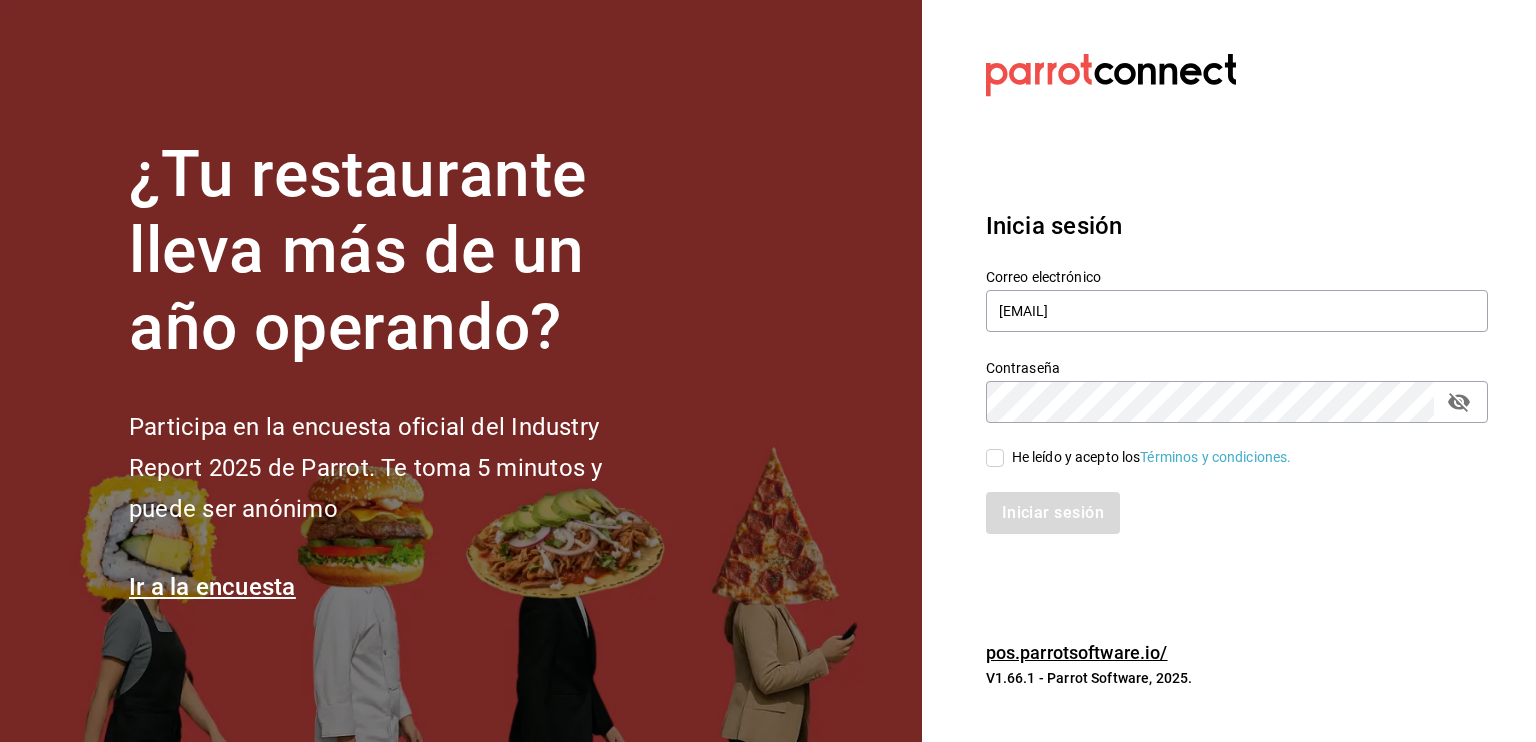 drag, startPoint x: 1001, startPoint y: 462, endPoint x: 992, endPoint y: 455, distance: 11.401754 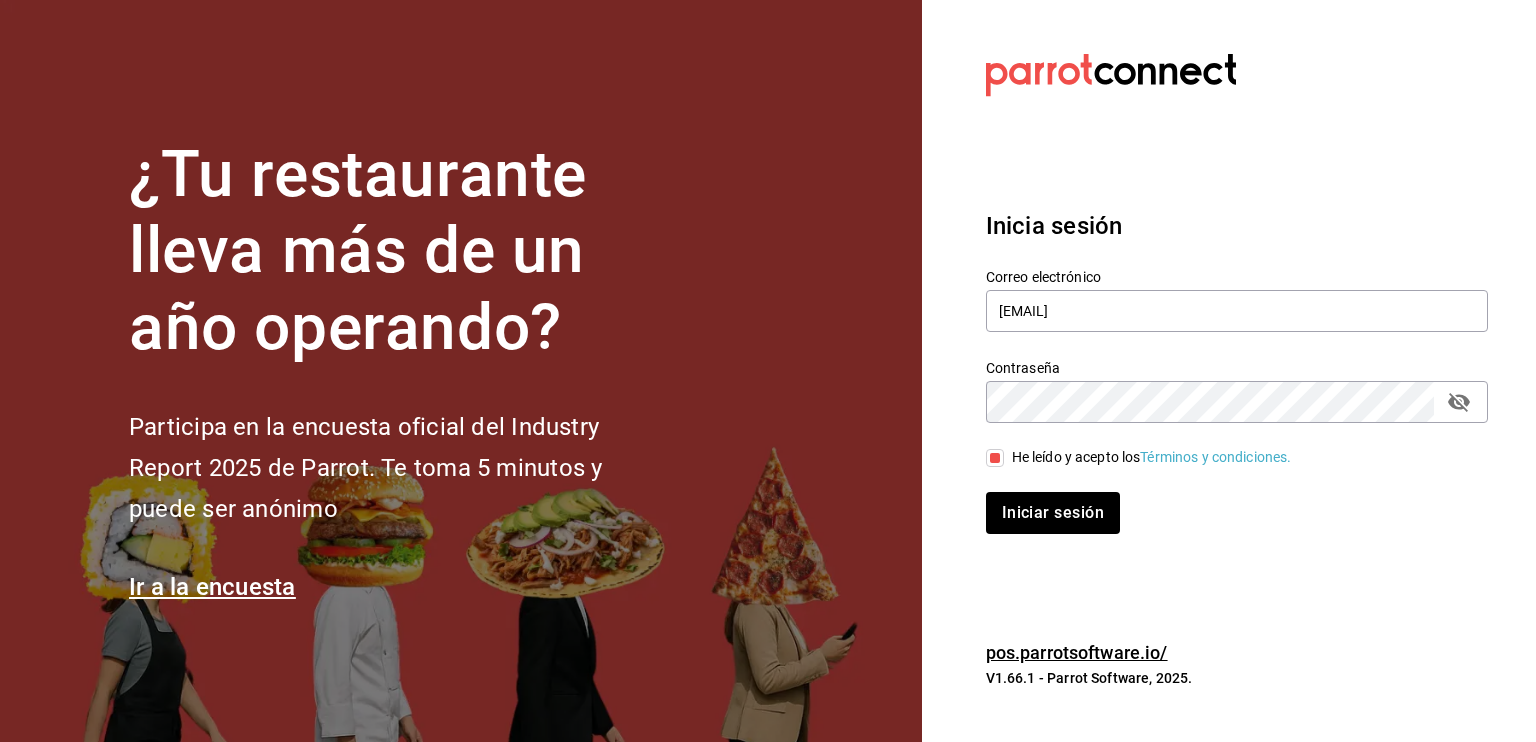 click on "He leído y acepto los  Términos y condiciones." at bounding box center [995, 458] 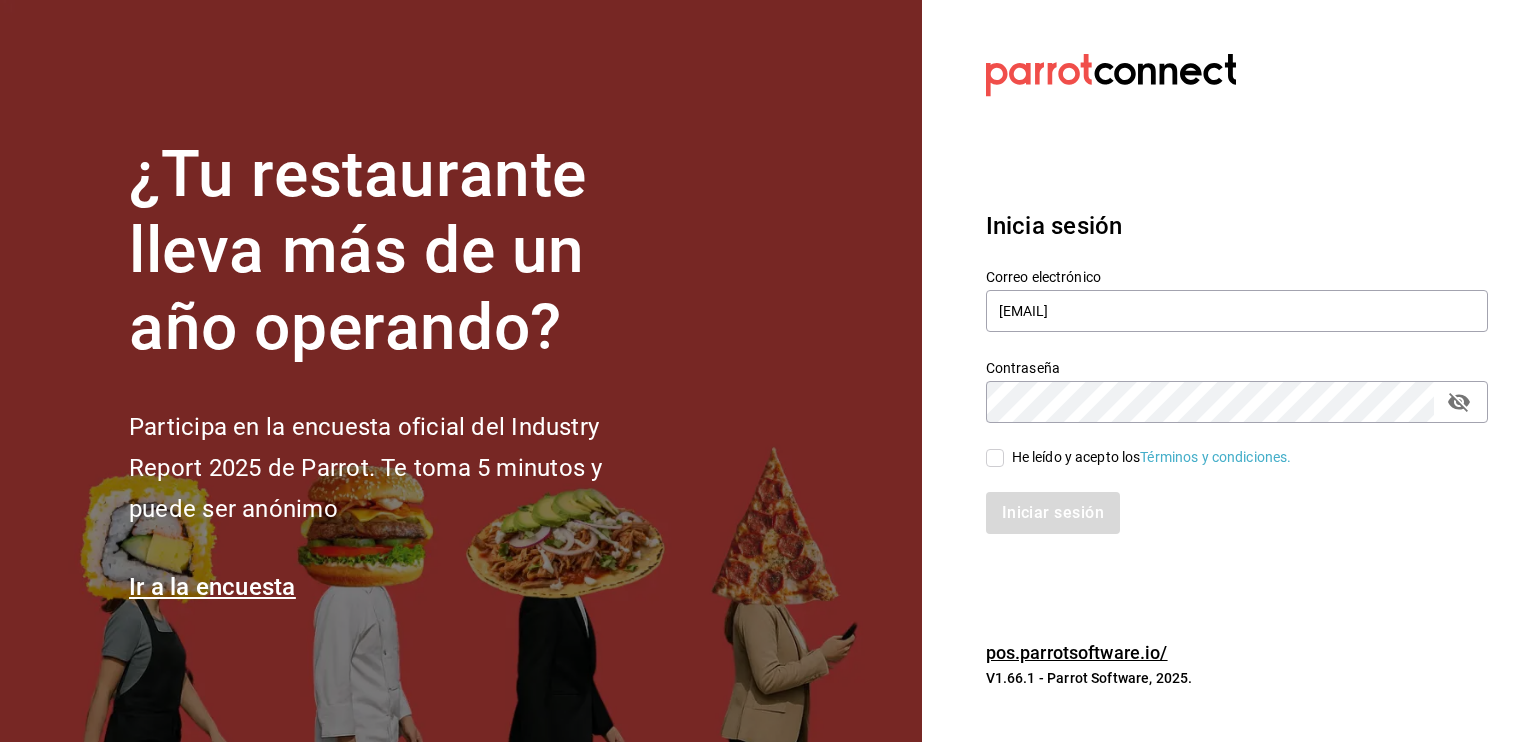 click on "He leído y acepto los  Términos y condiciones." at bounding box center [995, 458] 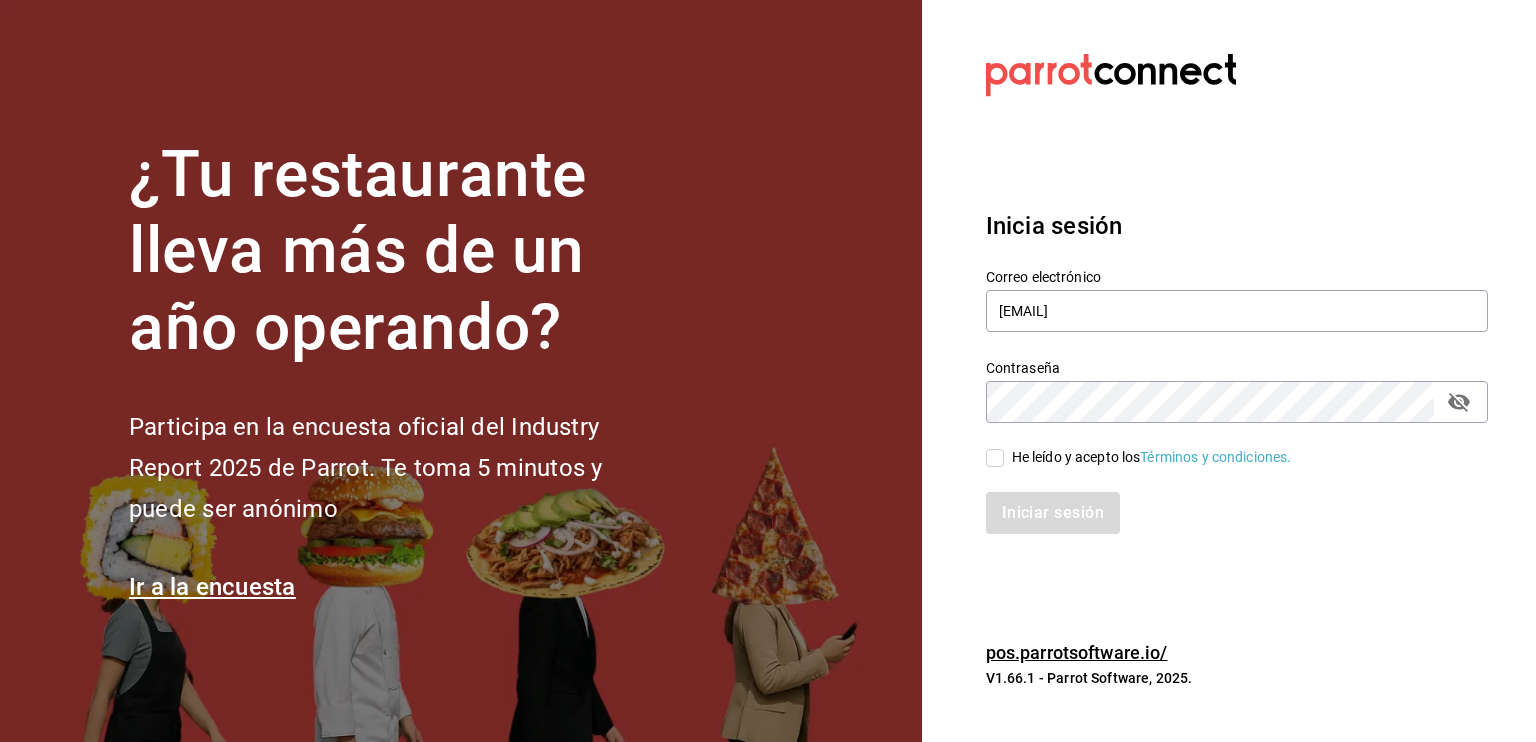 checkbox on "true" 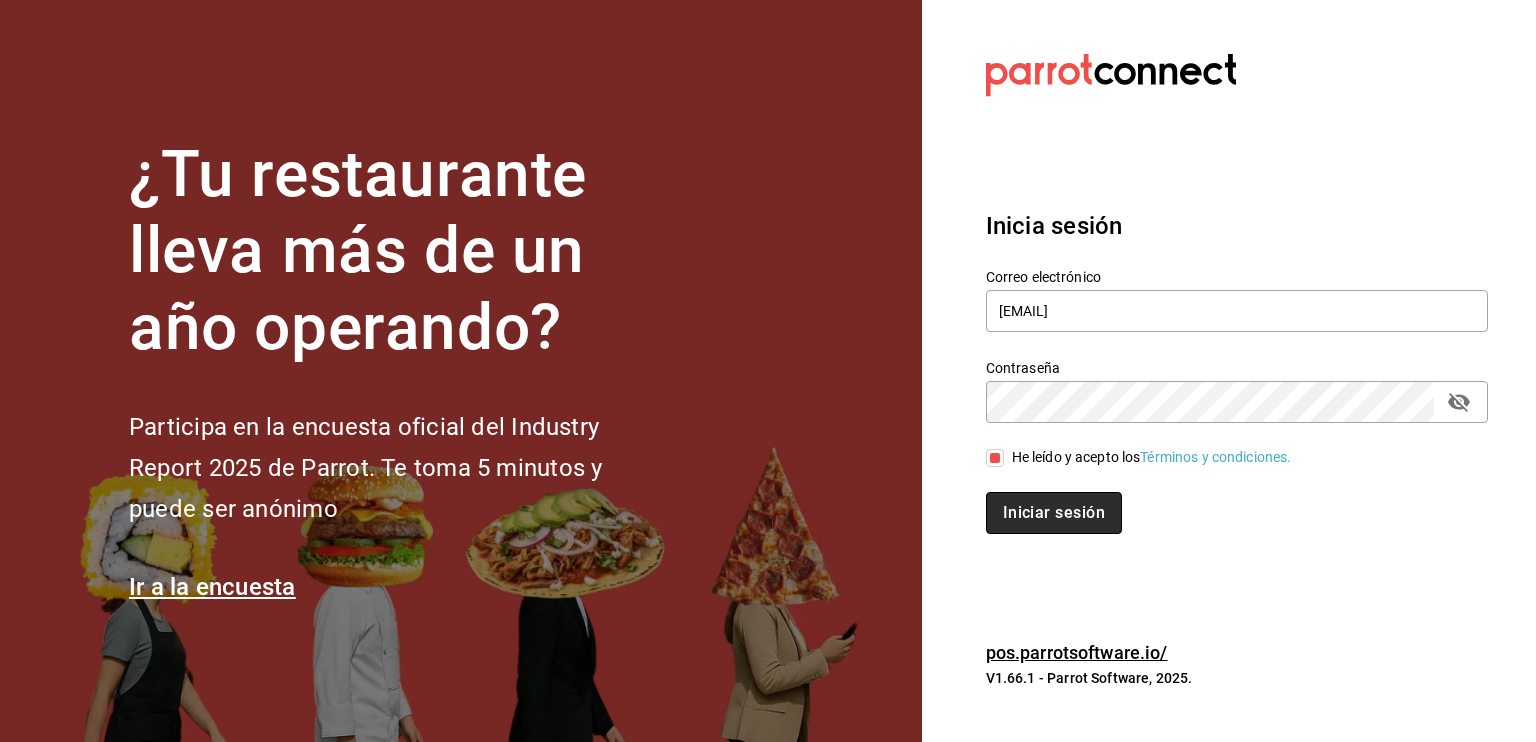 click on "Iniciar sesión" at bounding box center (1054, 513) 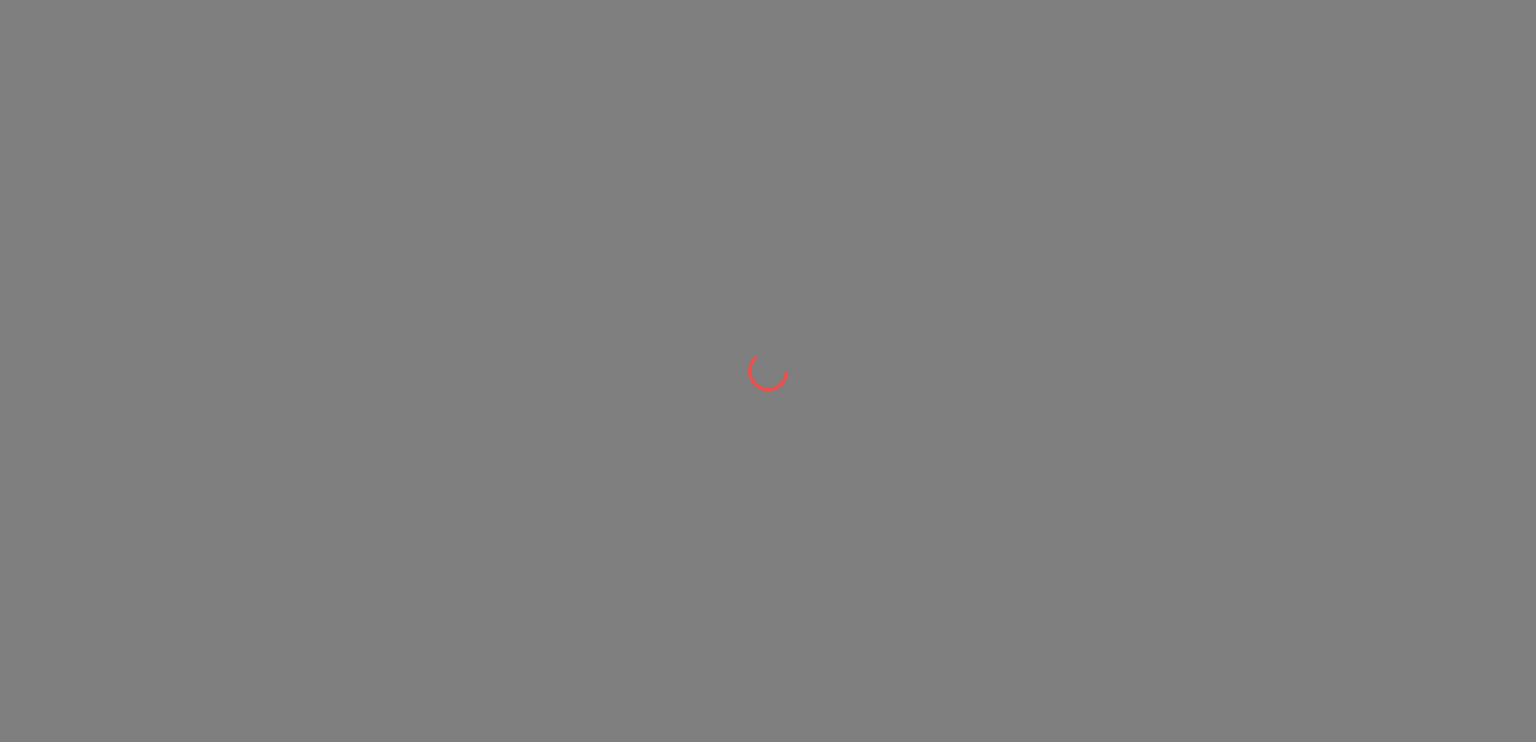 scroll, scrollTop: 0, scrollLeft: 0, axis: both 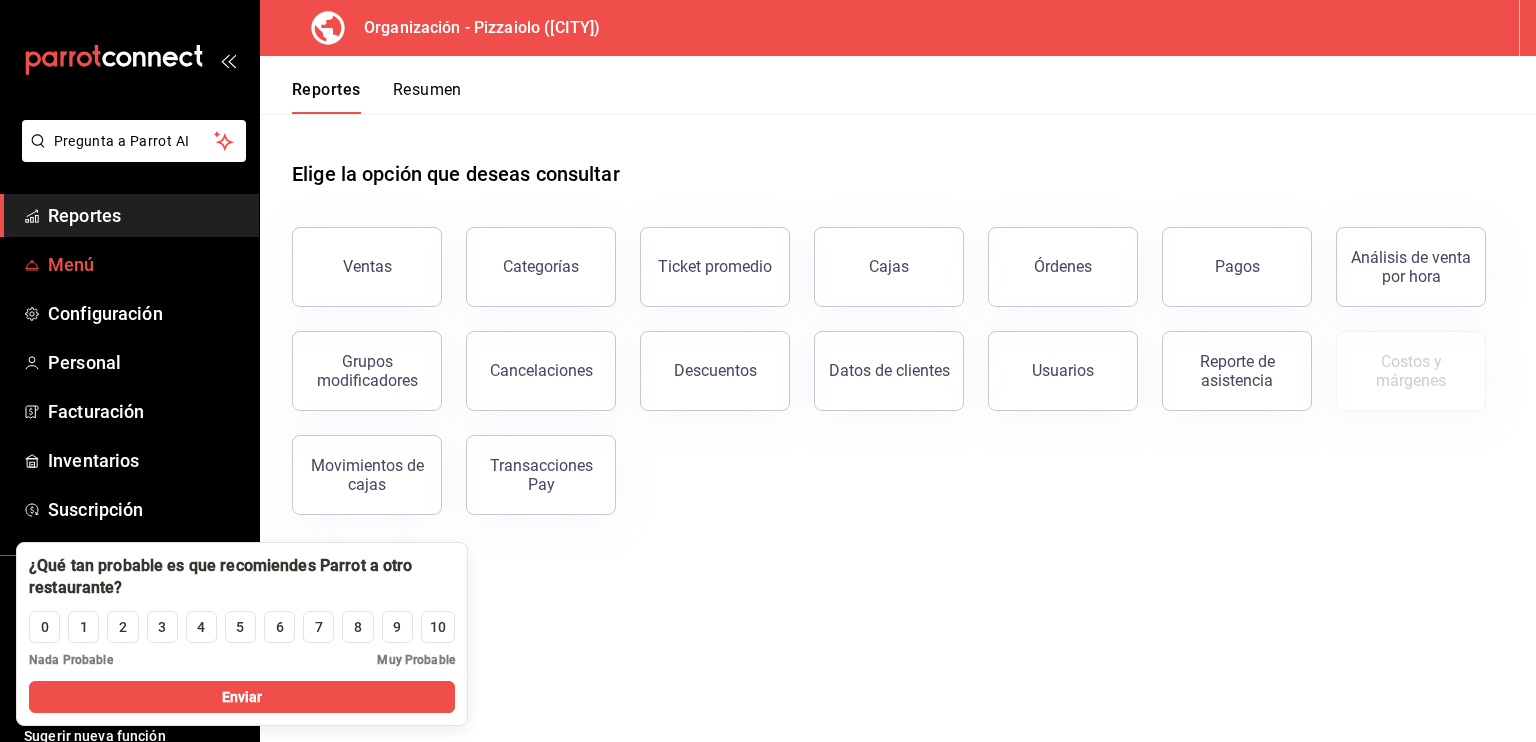 click on "Menú" at bounding box center [145, 264] 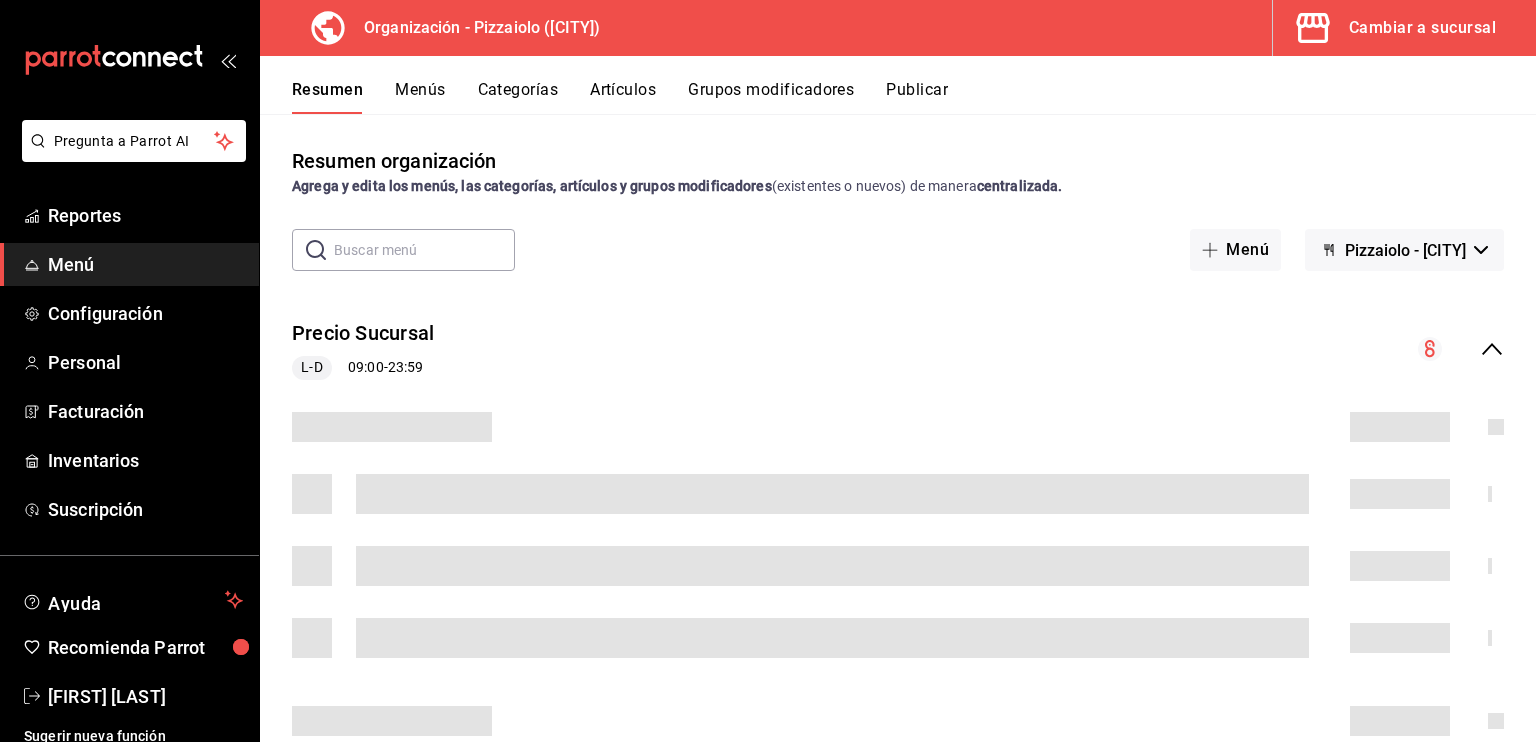 click on "Artículos" at bounding box center [623, 97] 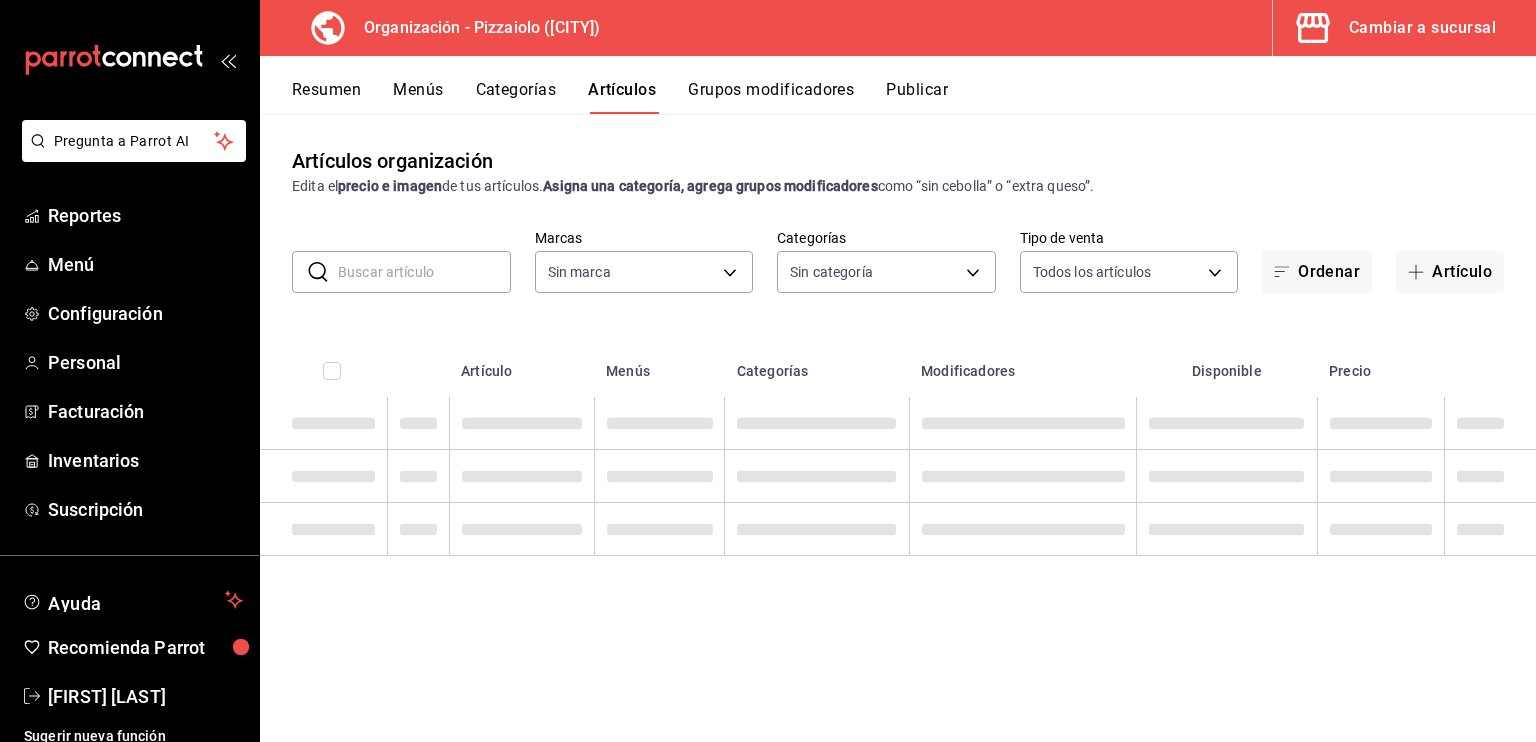 type on "[UUID]" 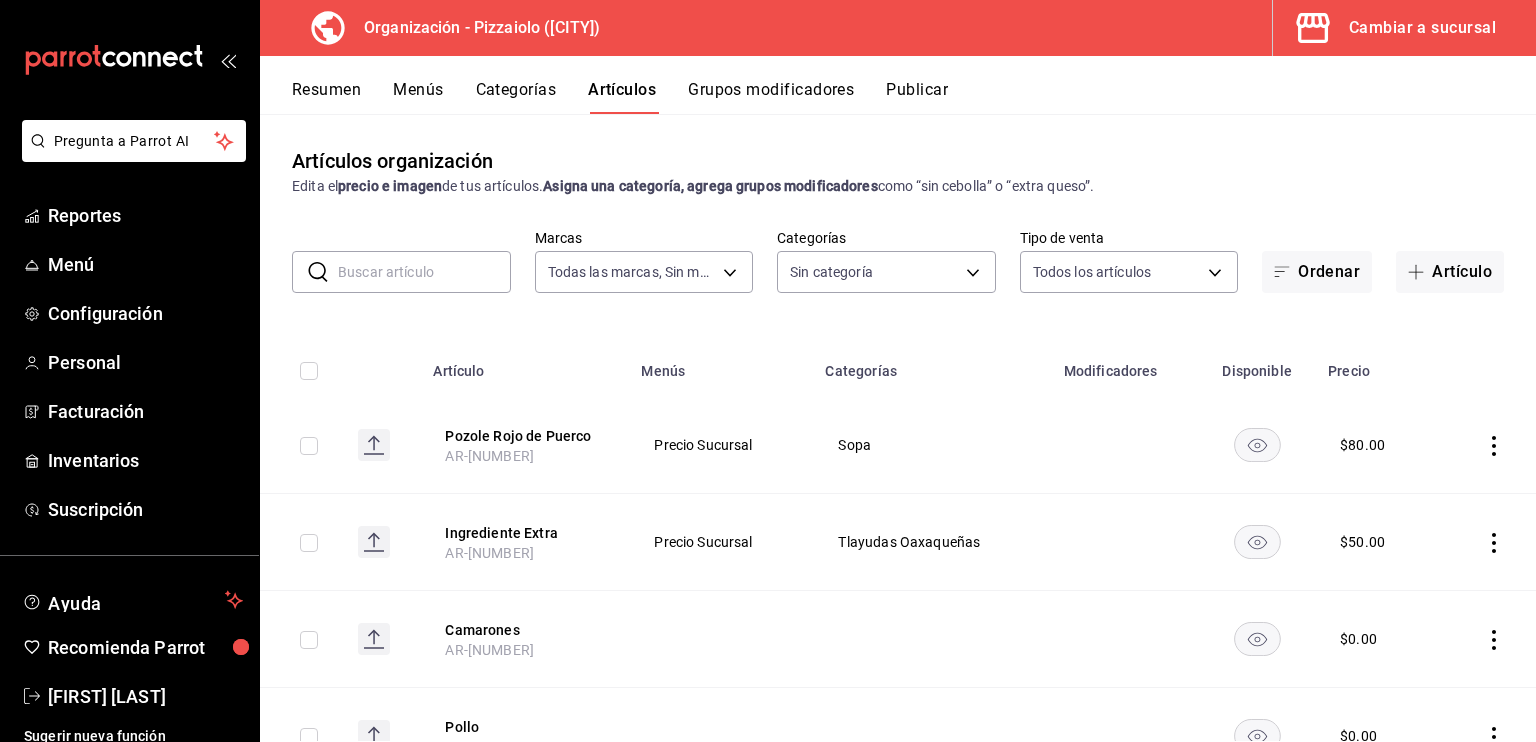 type on "[UUID],[UUID],[UUID],[UUID],[UUID],[UUID],[UUID],[UUID],[UUID],[UUID]" 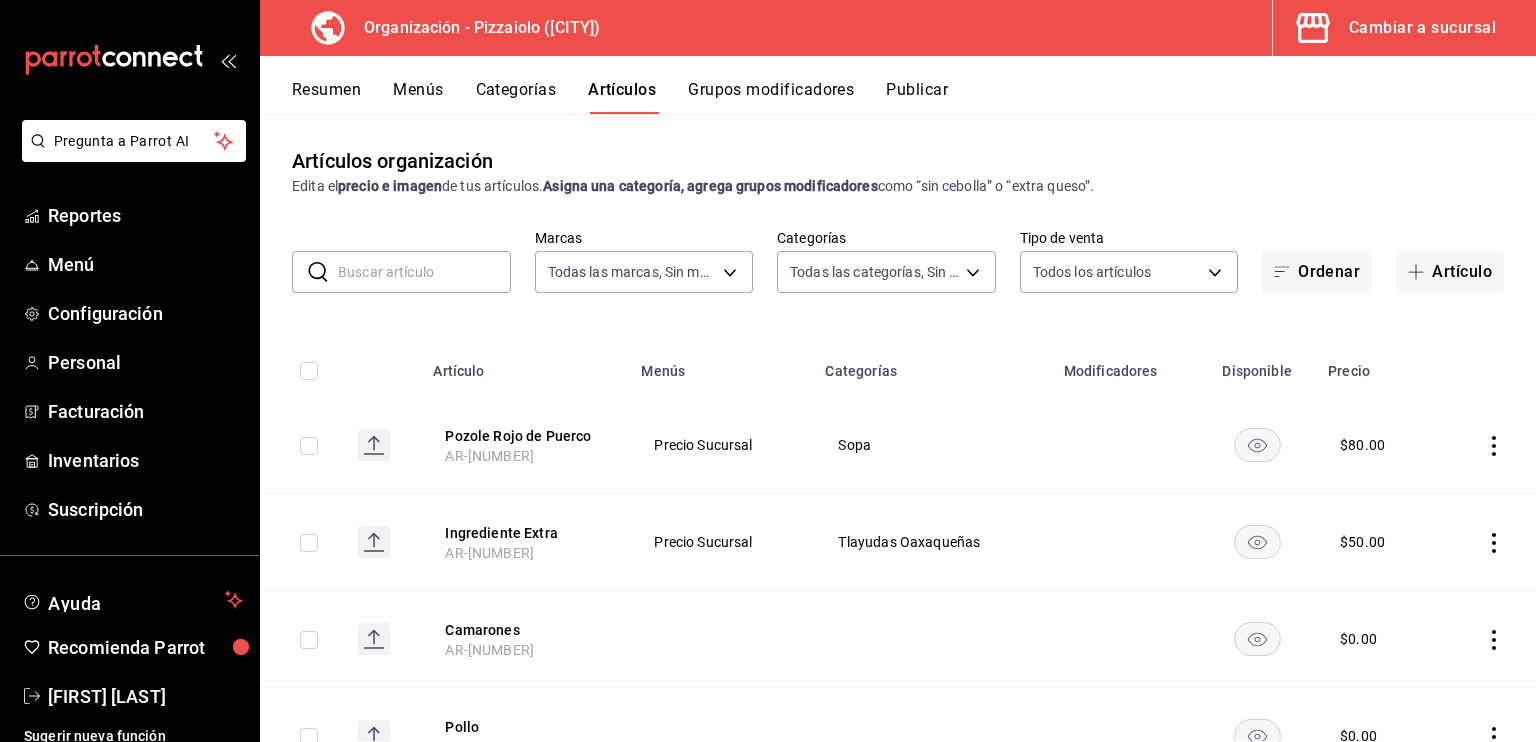 click on "​ ​ Marcas Todas las marcas, Sin marca [UUID] Categorías Todas las categorías, Sin categoría [UUID],[UUID],[UUID],[UUID],[UUID],[UUID],[UUID],[UUID],[UUID],[UUID] Tipo de venta Todos los artículos ALL Ordenar Artículo" at bounding box center (898, 261) 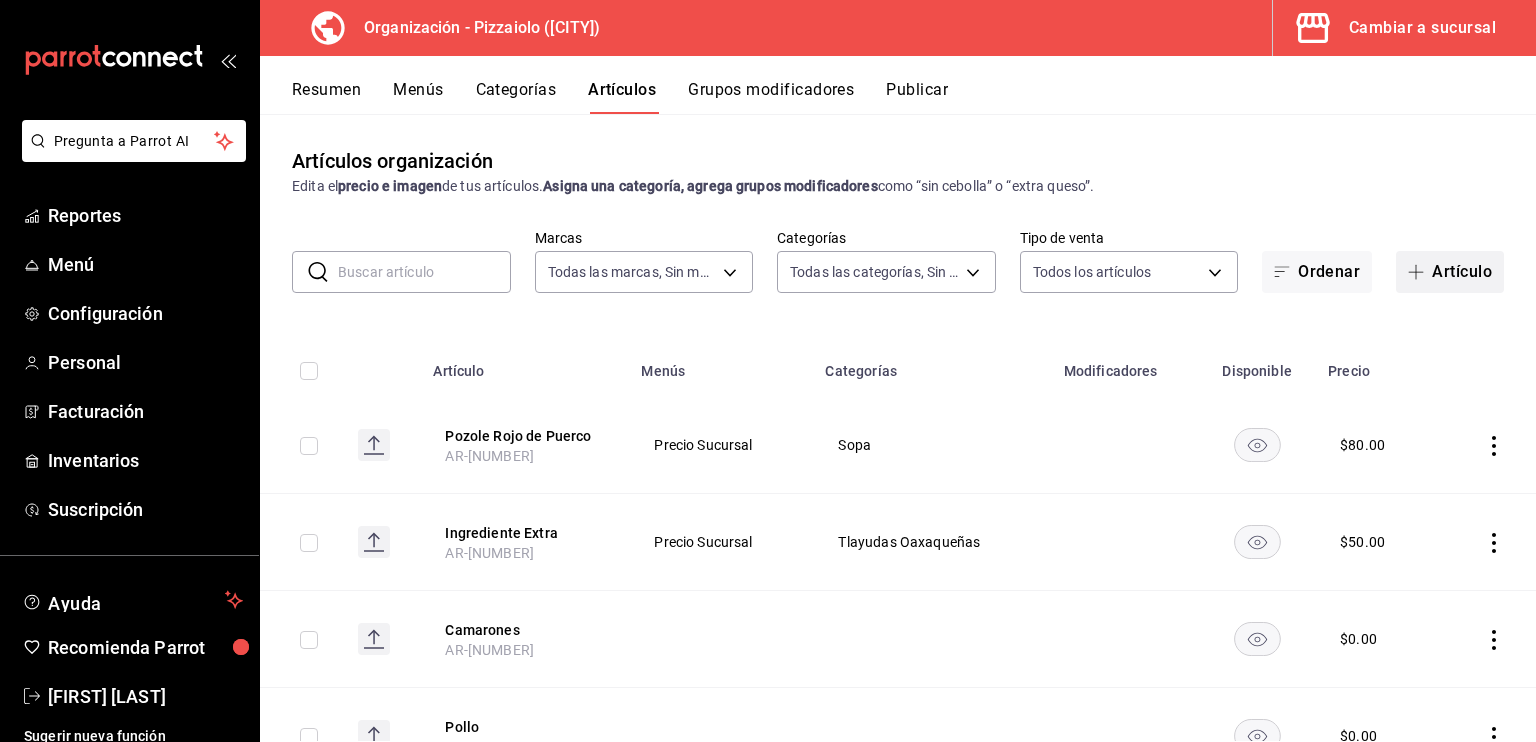 click on "Artículo" at bounding box center (1450, 272) 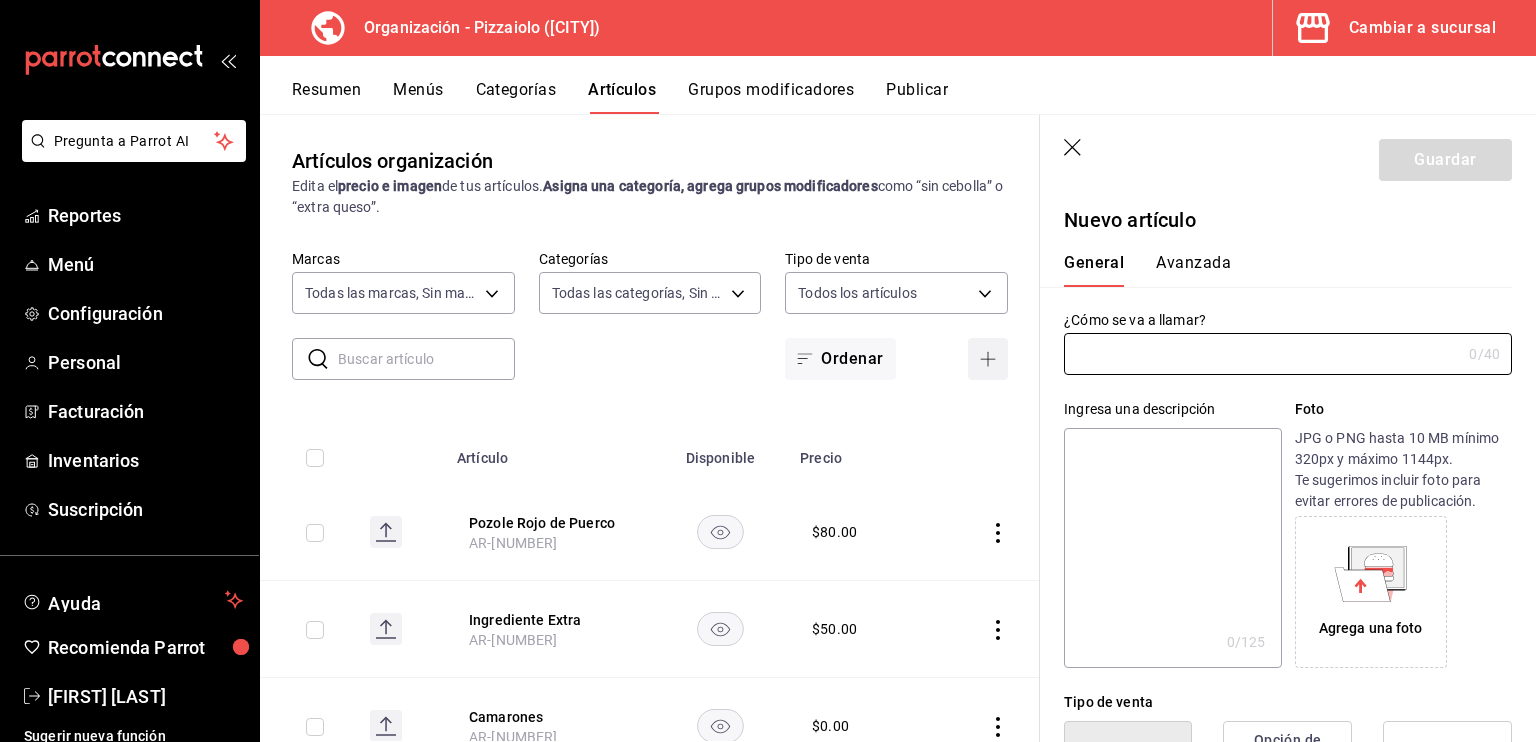 type on "AR-[NUMBER]" 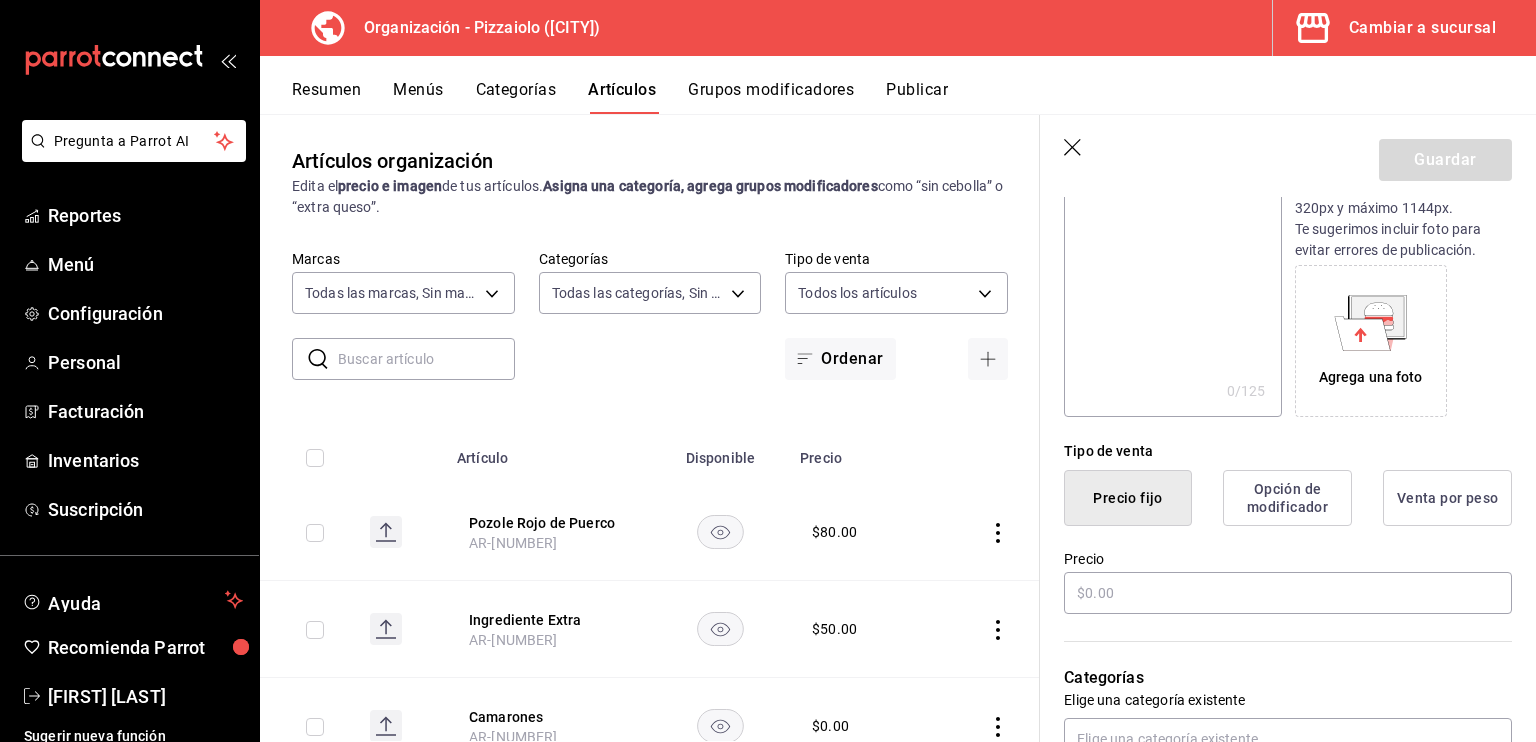 scroll, scrollTop: 408, scrollLeft: 0, axis: vertical 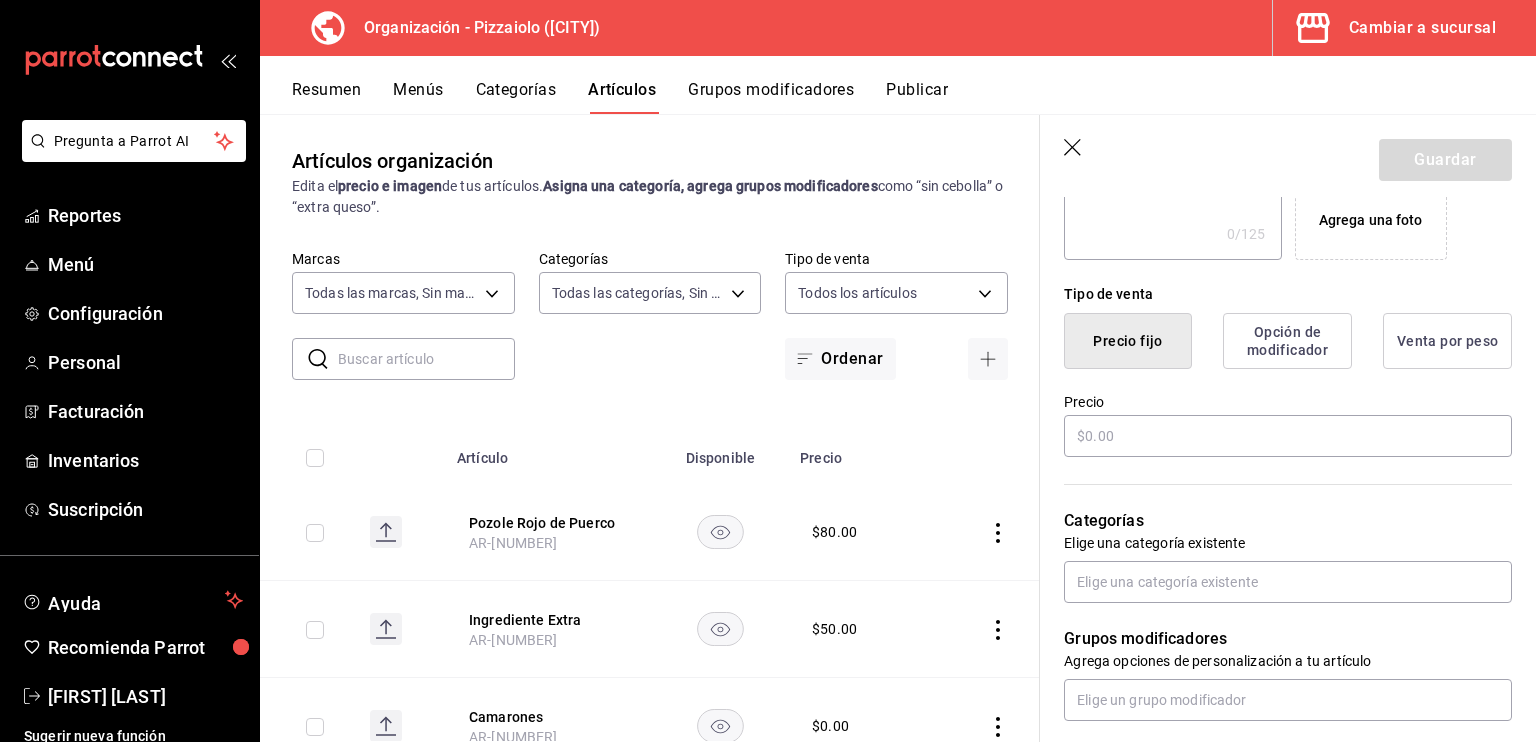 type on "Agua Natural Ciel" 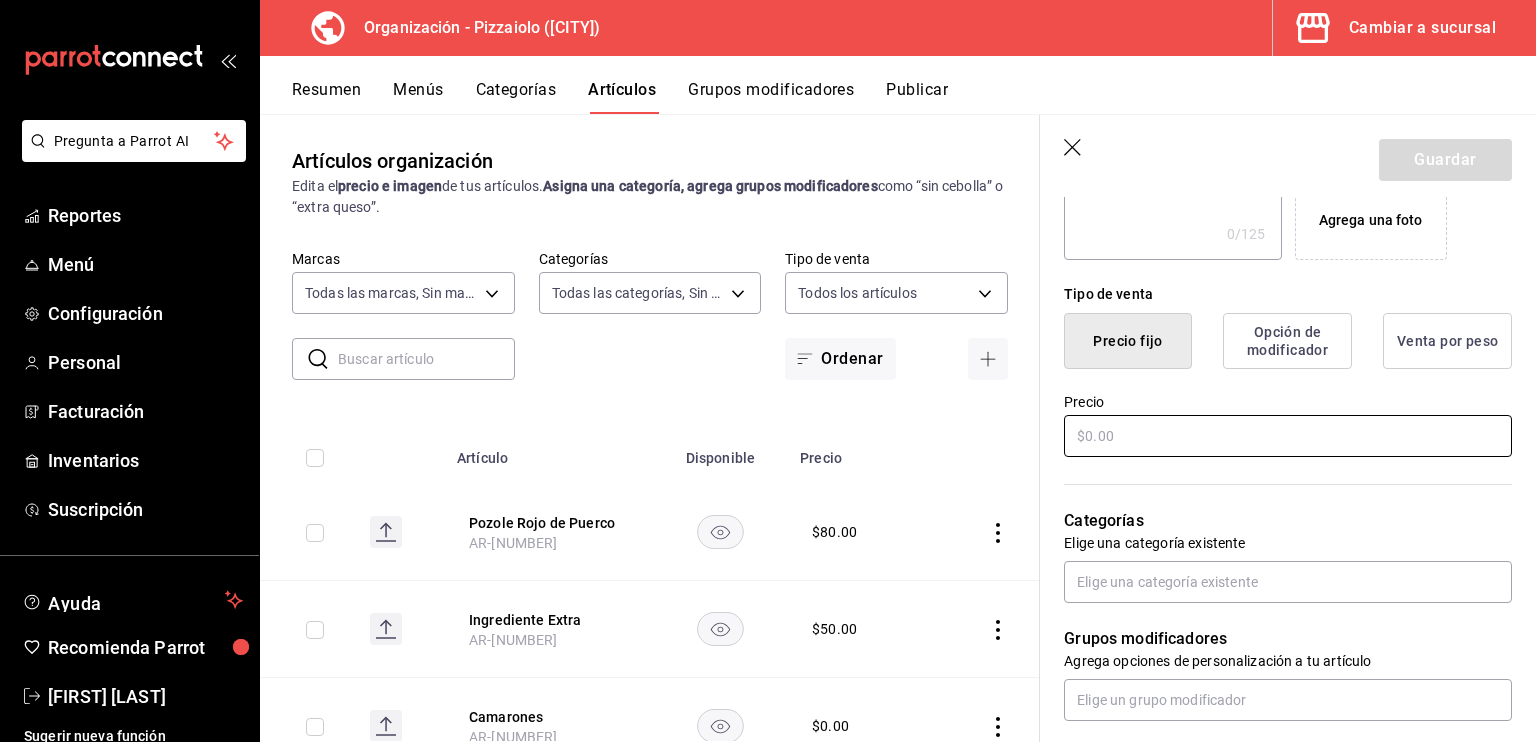 click at bounding box center (1288, 436) 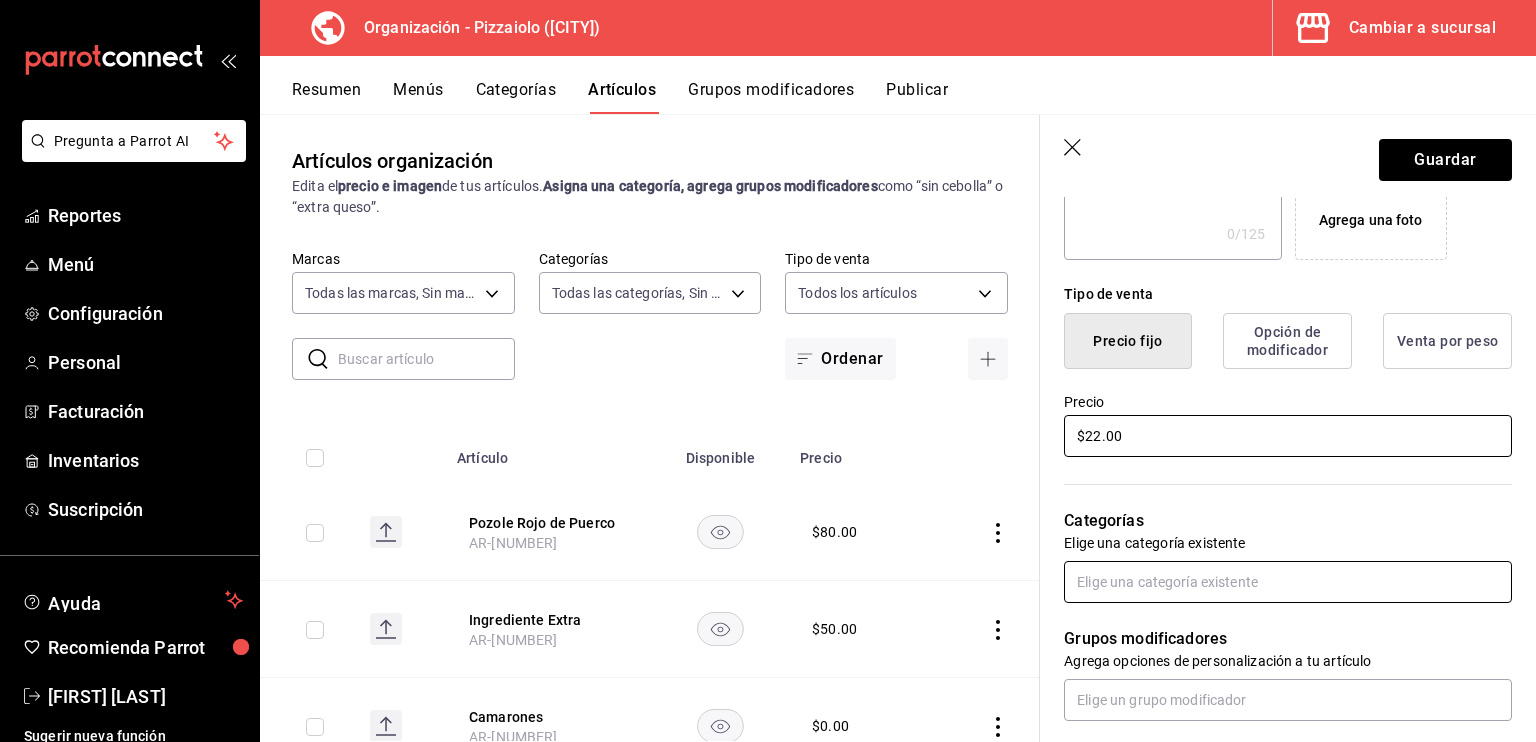 type on "$22.00" 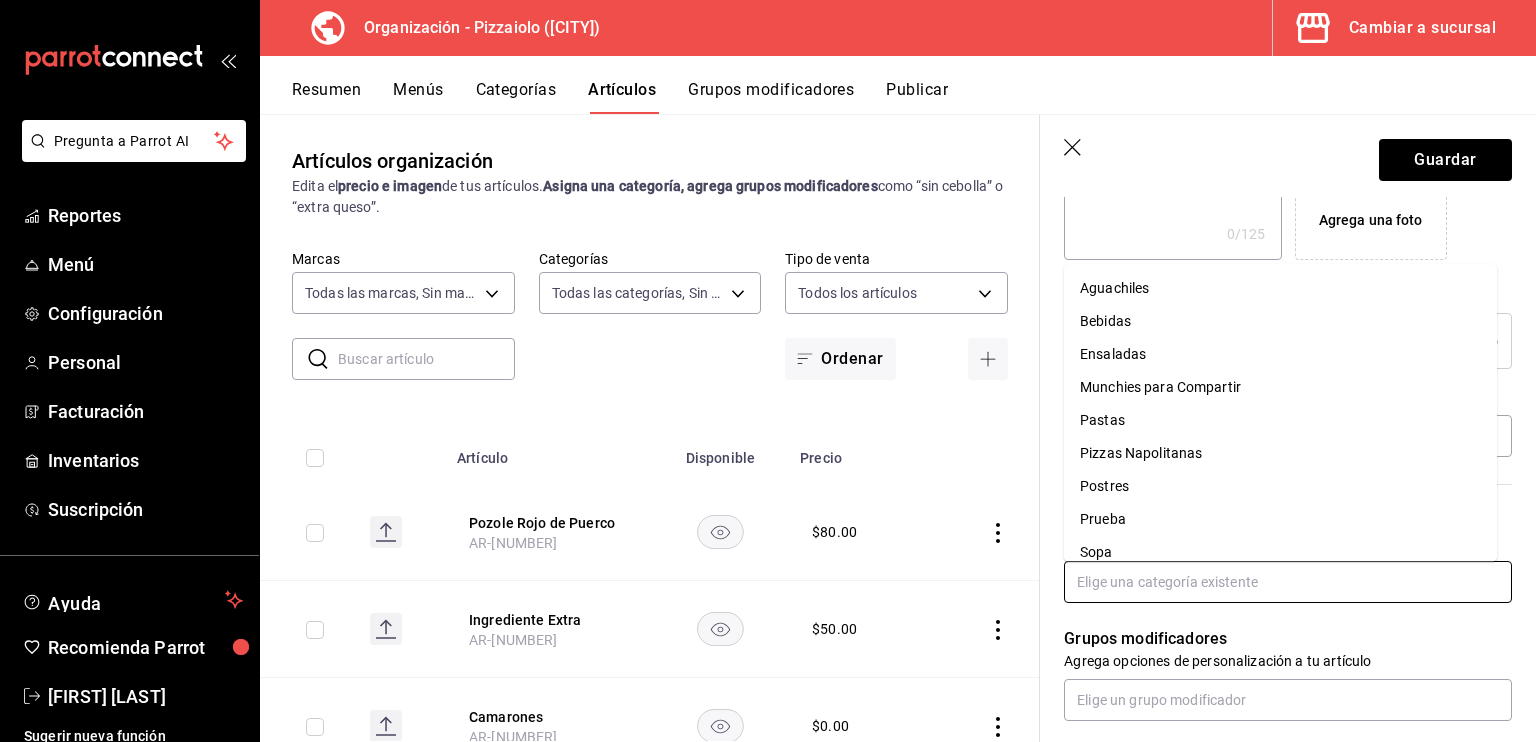 click at bounding box center [1288, 582] 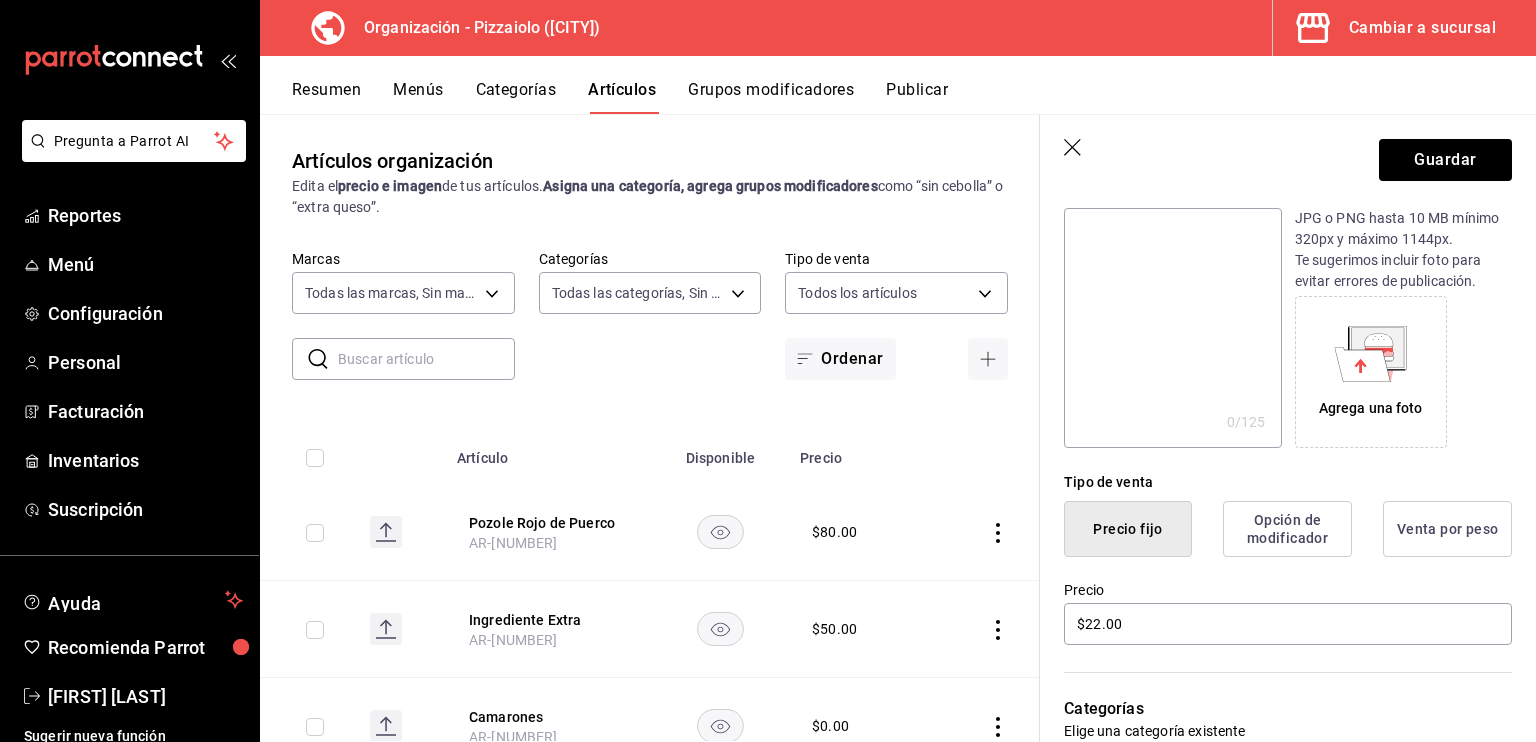 scroll, scrollTop: 8, scrollLeft: 0, axis: vertical 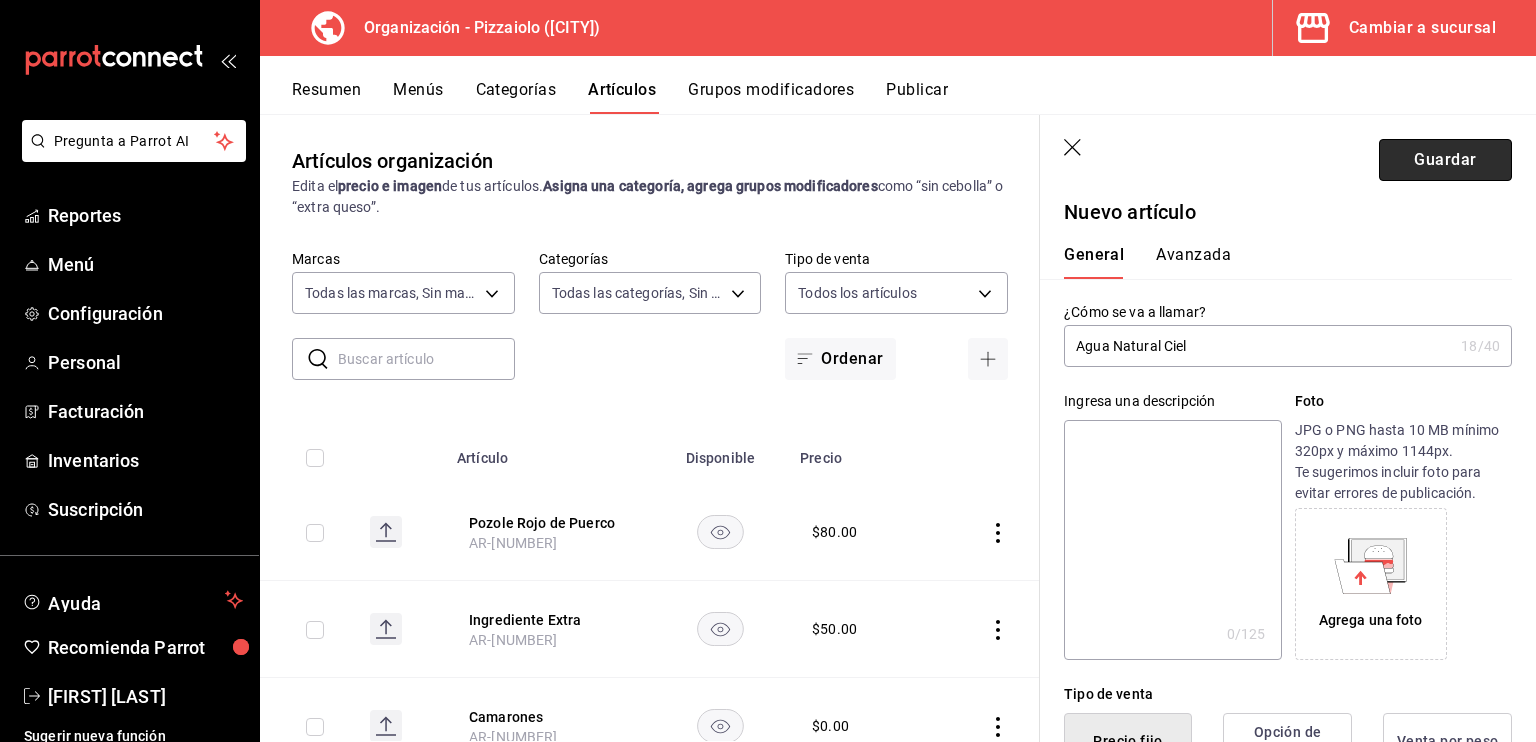 click on "Guardar" at bounding box center (1445, 160) 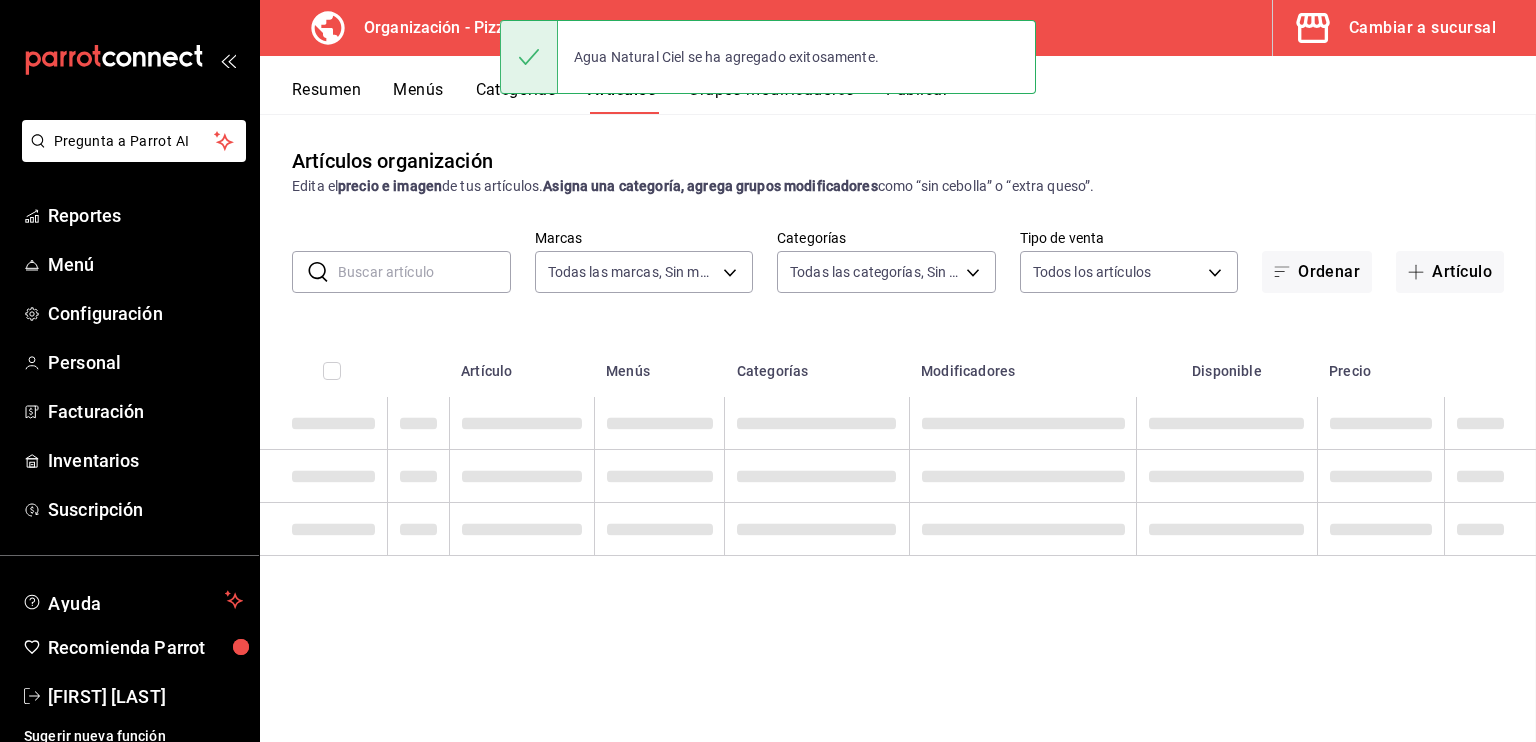 scroll, scrollTop: 0, scrollLeft: 0, axis: both 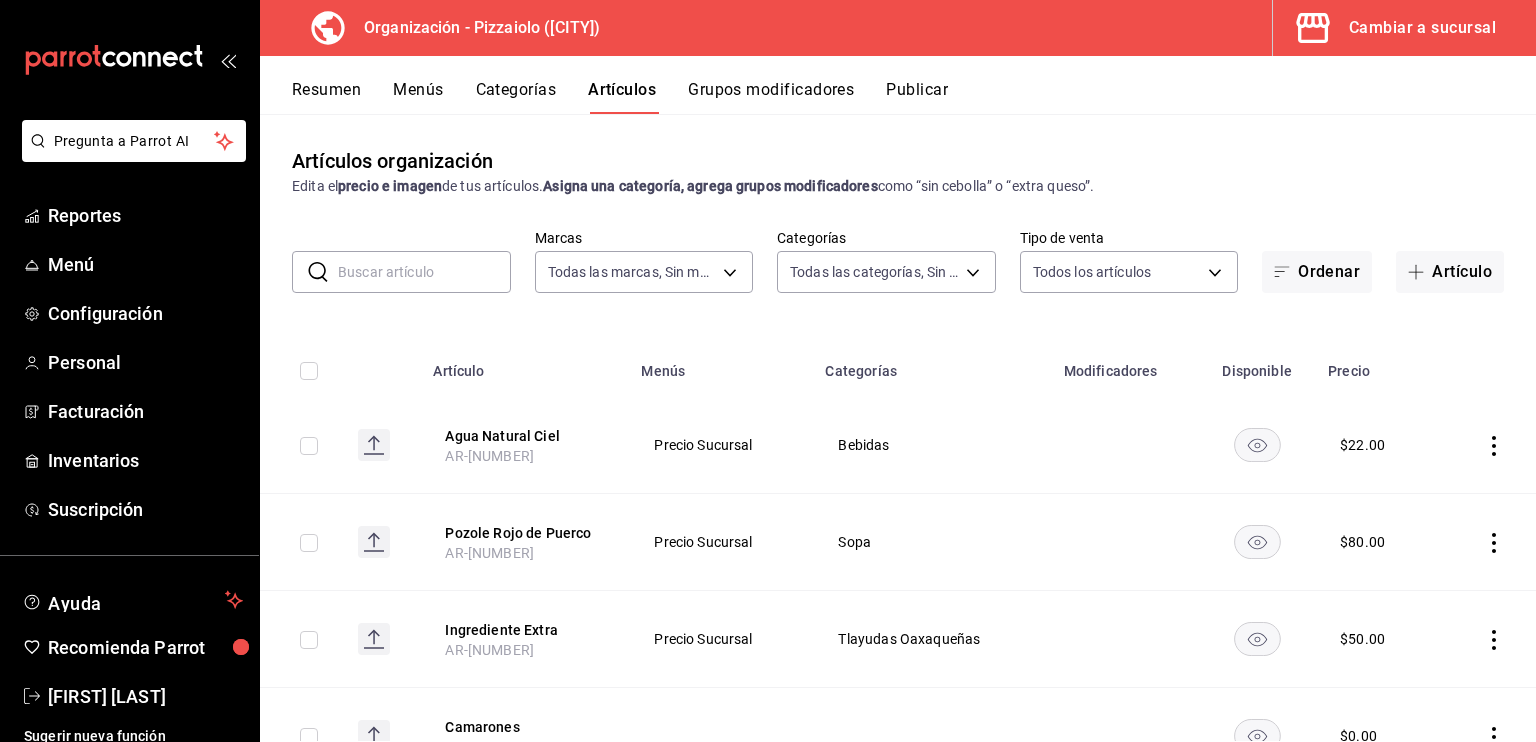 click at bounding box center (424, 272) 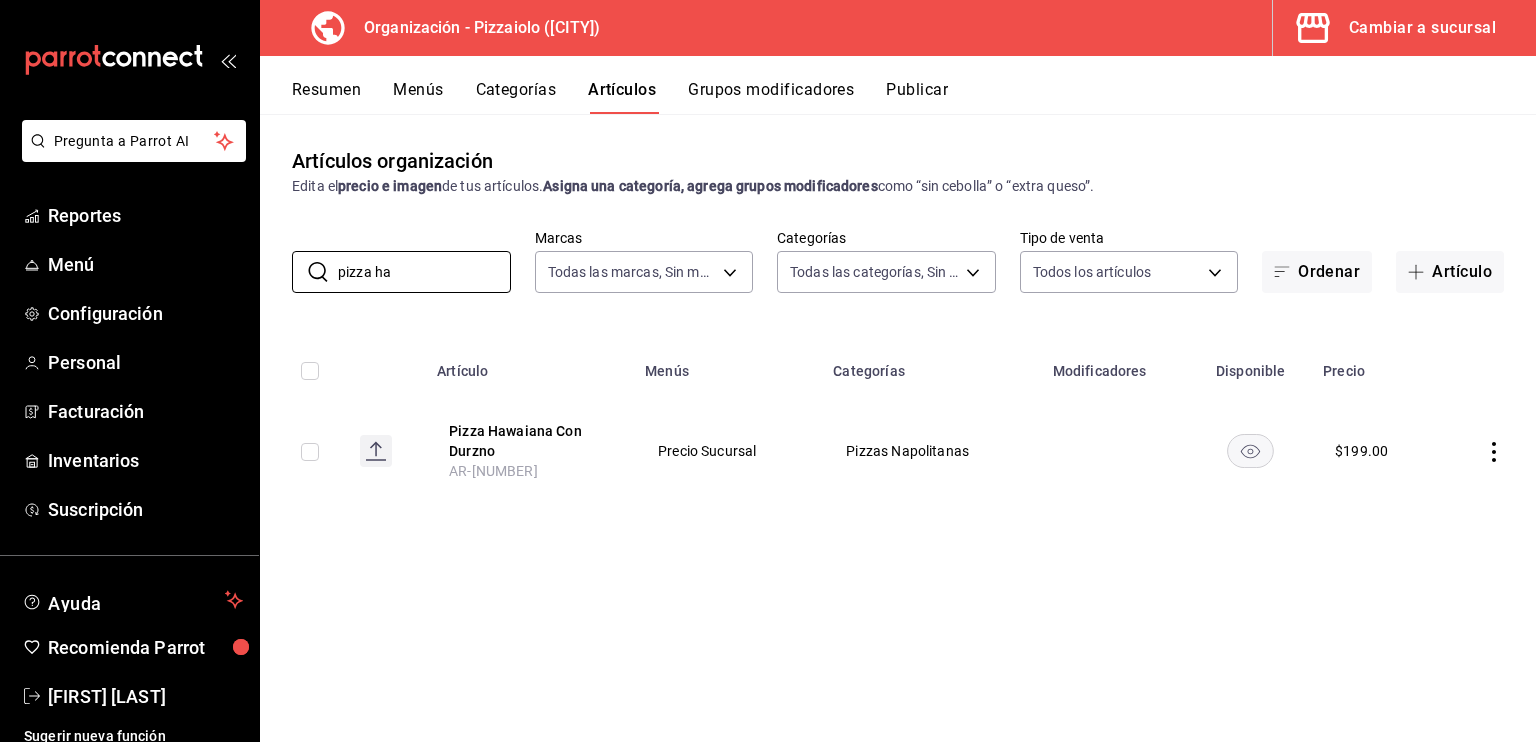 type on "pizza ha" 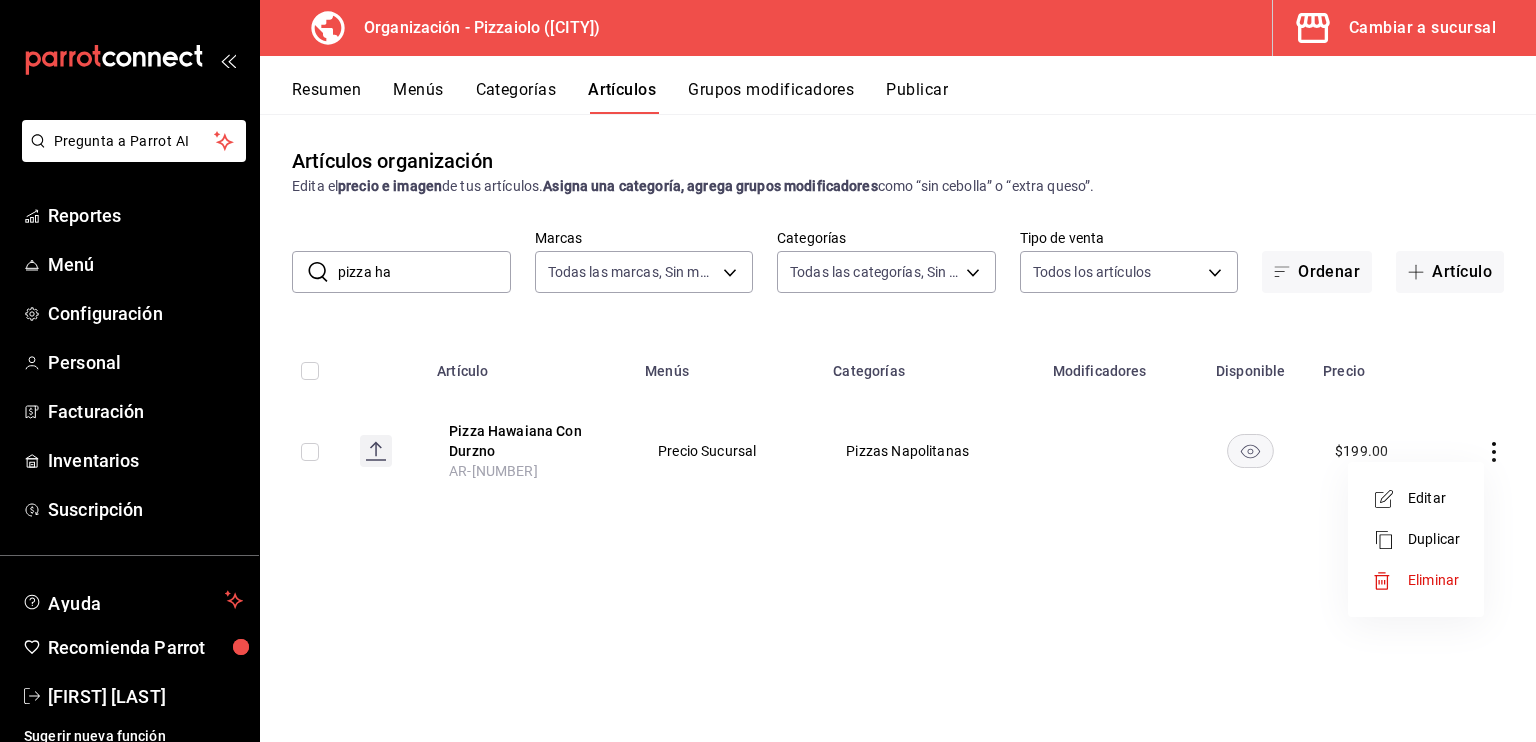 click on "Editar" at bounding box center (1434, 498) 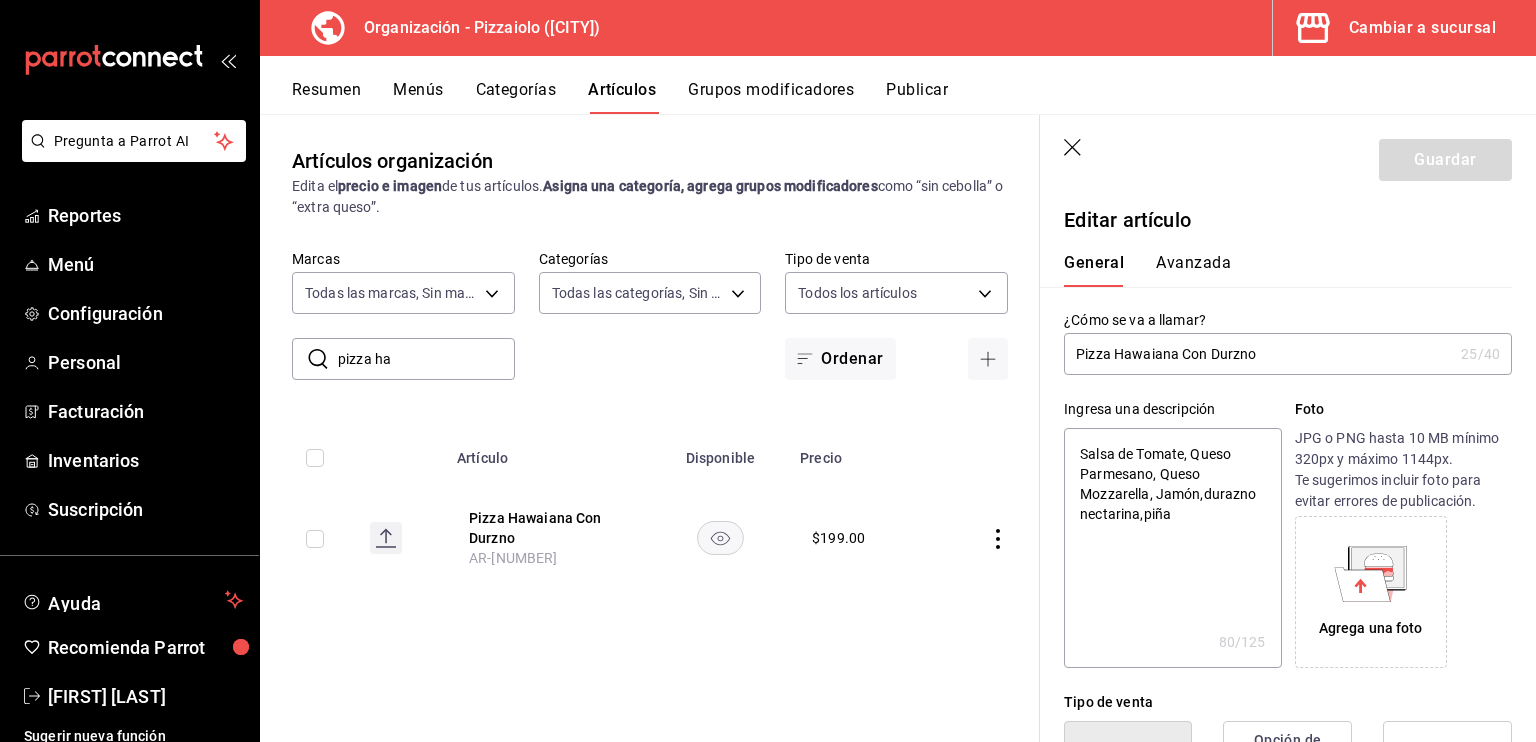 type on "Pizza Hawaiana Con Durzano" 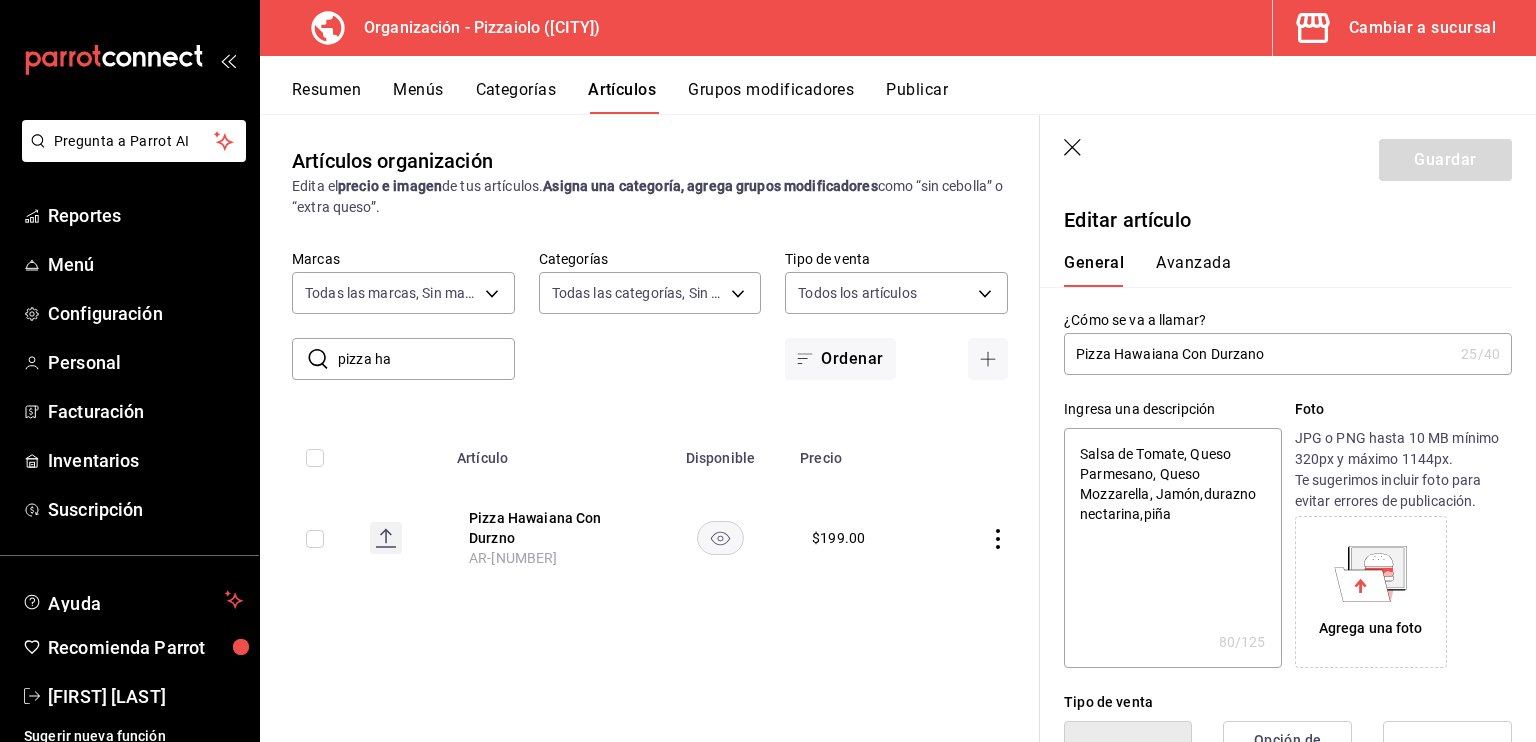 type on "x" 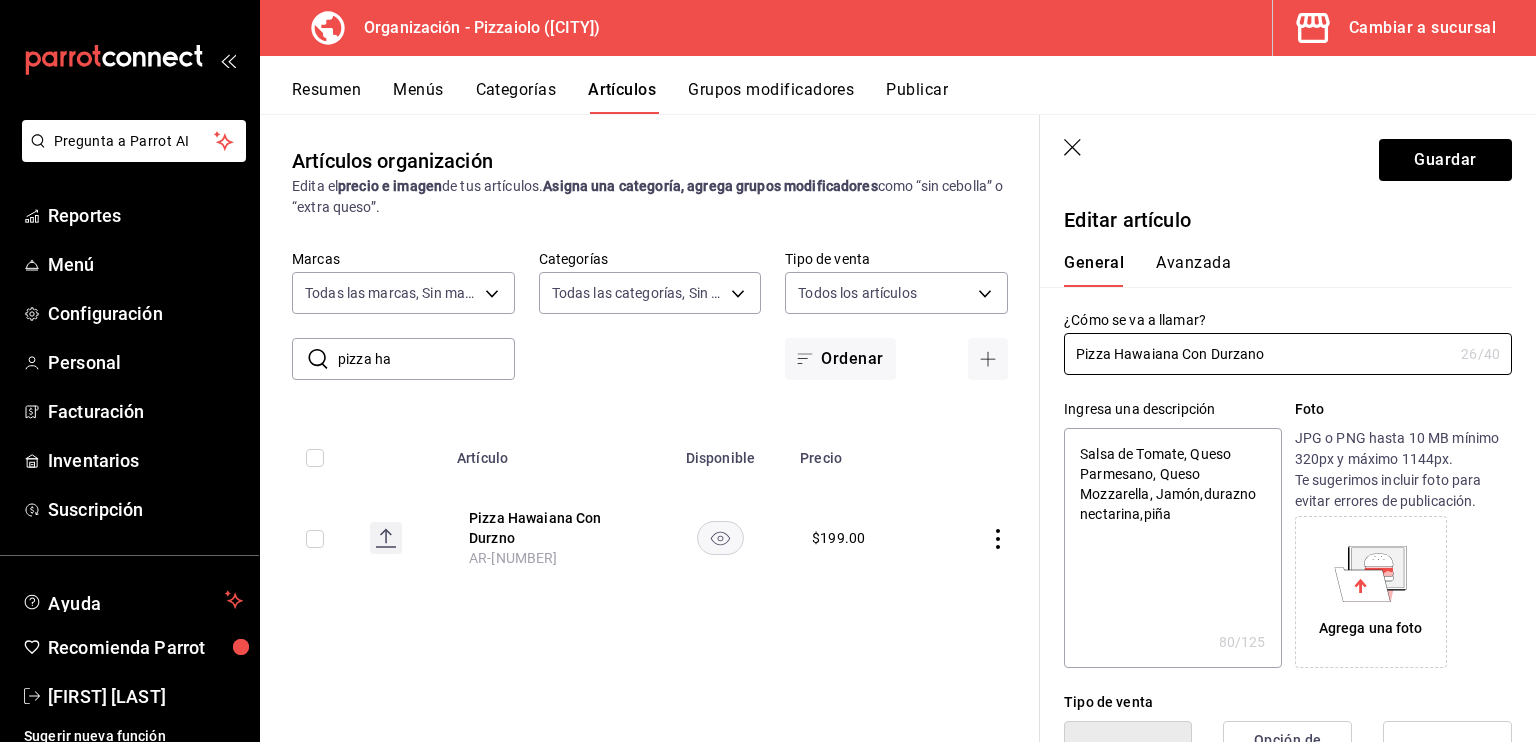 type on "Pizza Hawaiana Con Durzno" 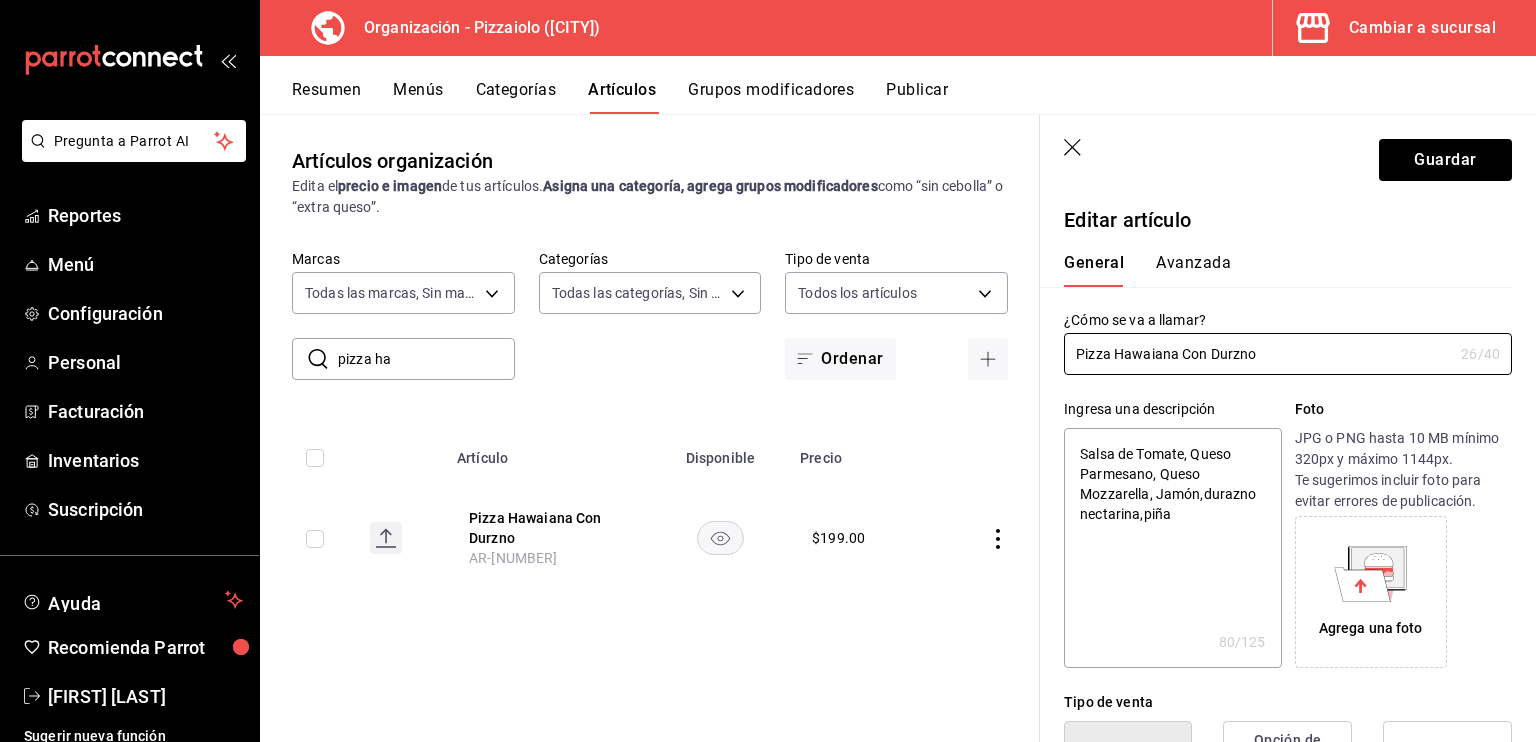 type on "x" 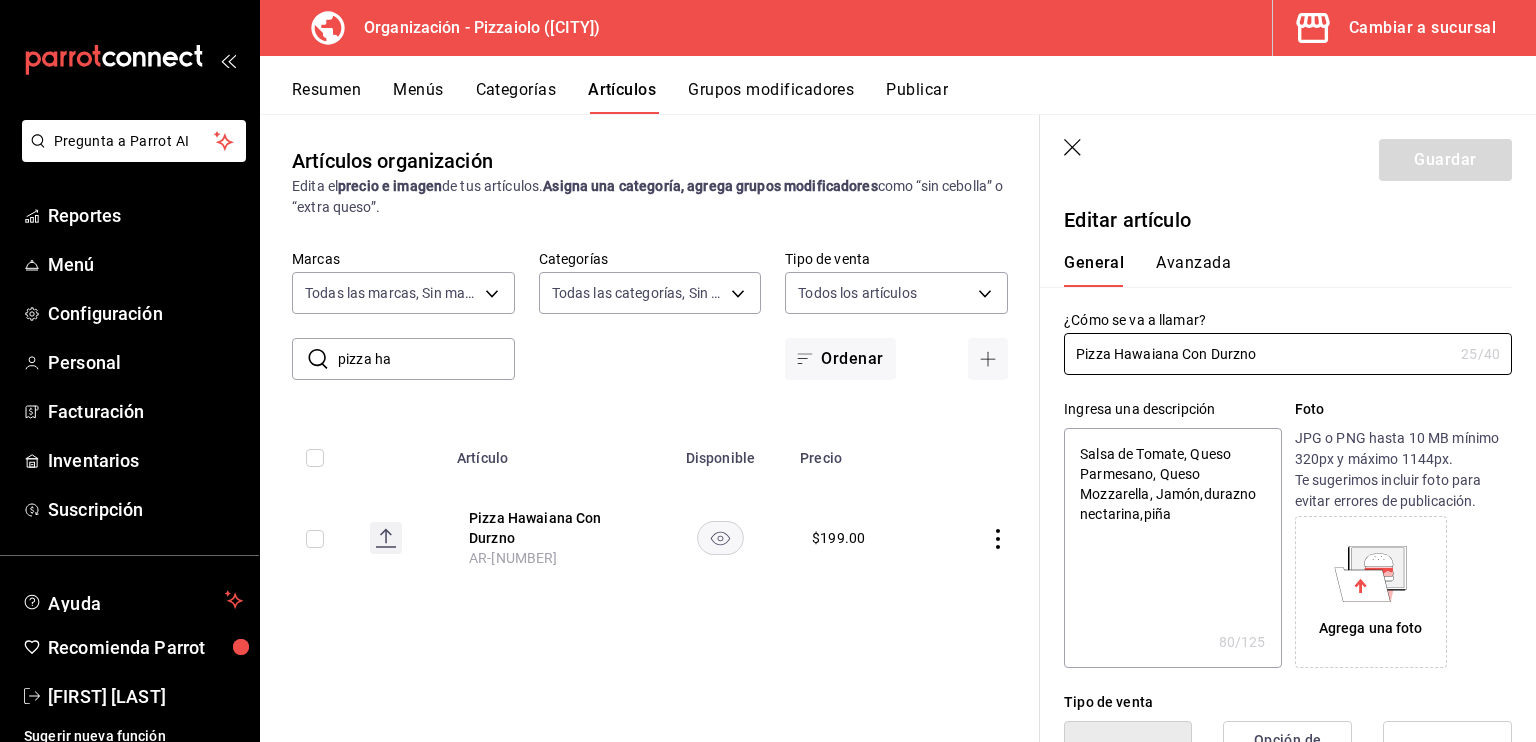 type on "Pizza Hawaiana Con Durno" 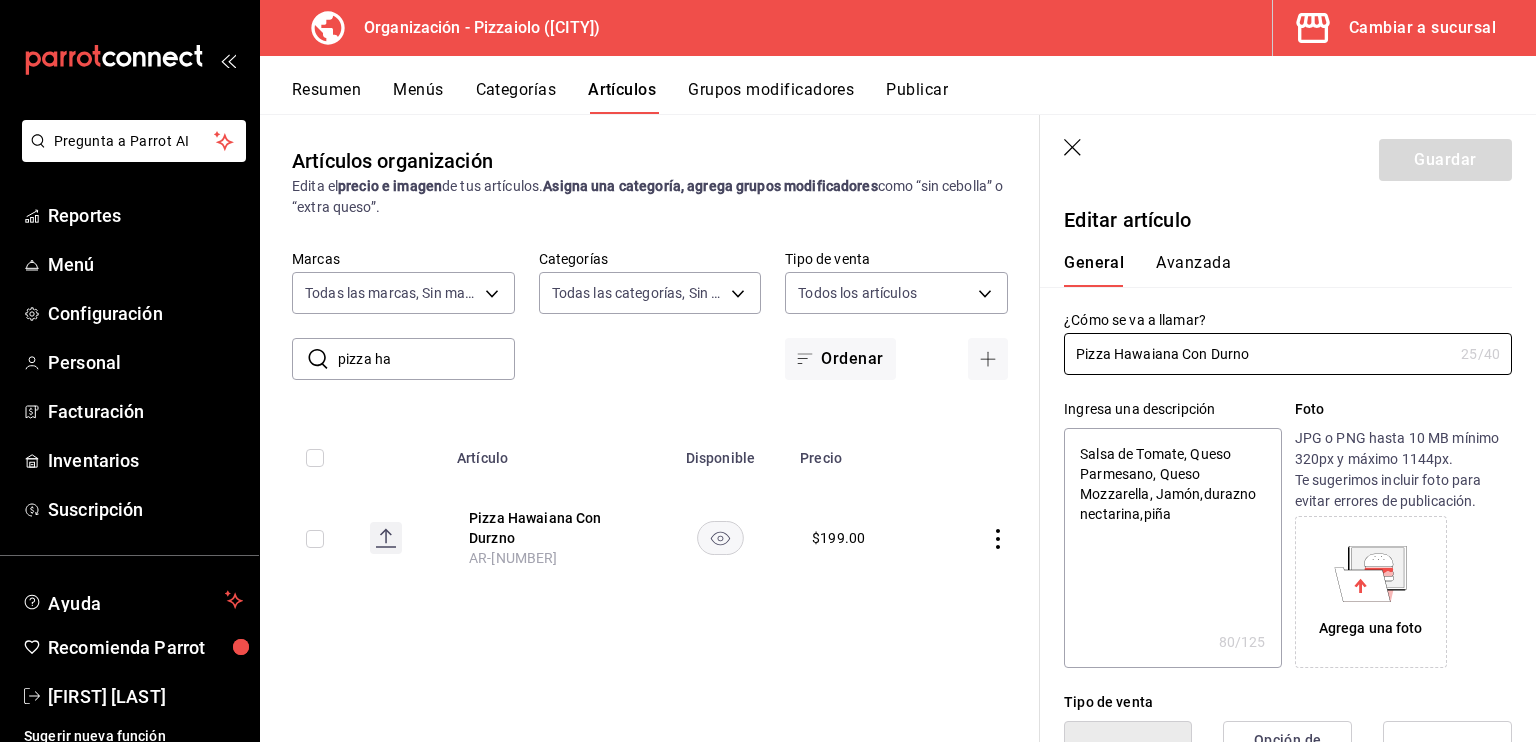 type on "x" 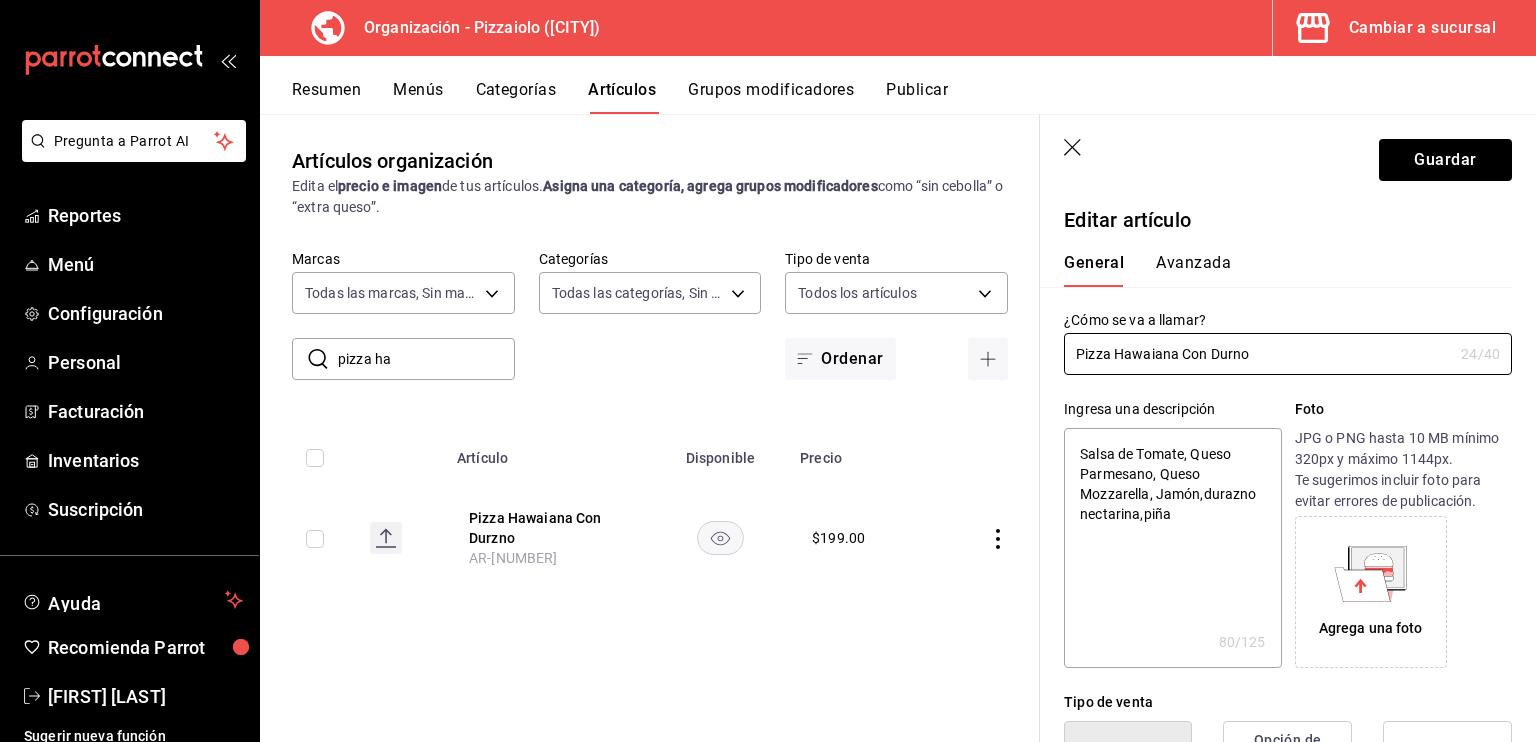 type on "Pizza Hawaiana Con Durano" 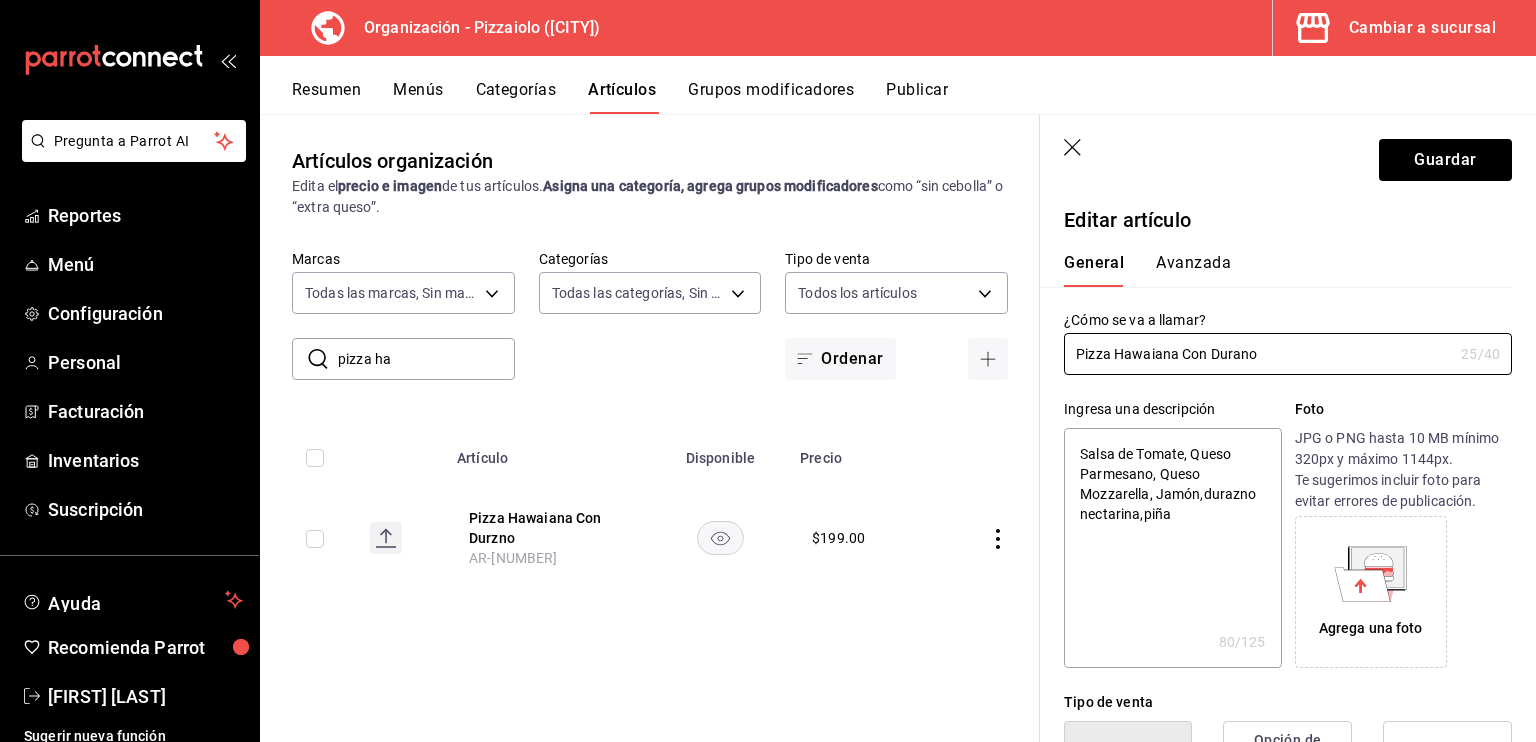 type on "Pizza Hawaiana Con Durazno" 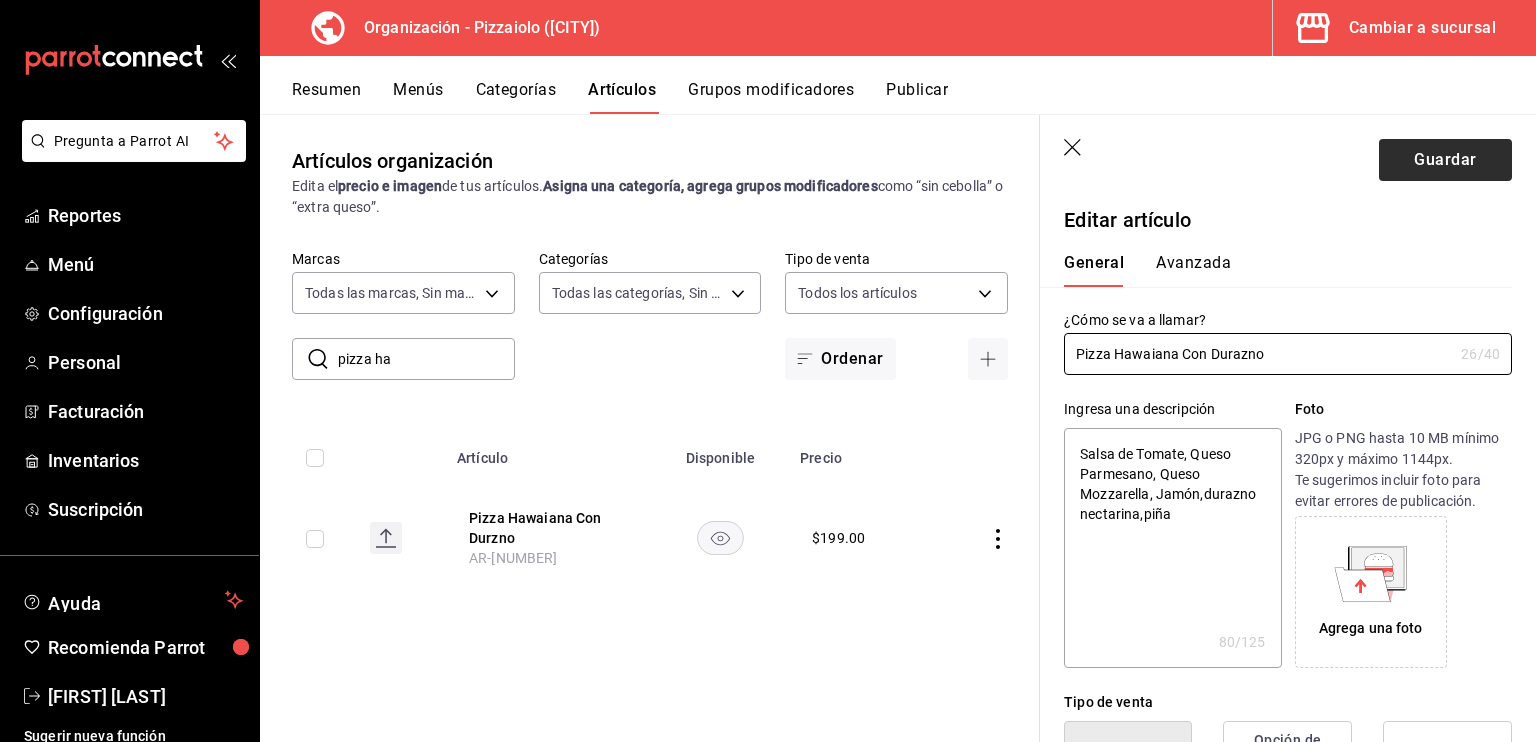 type on "Pizza Hawaiana Con Durazno" 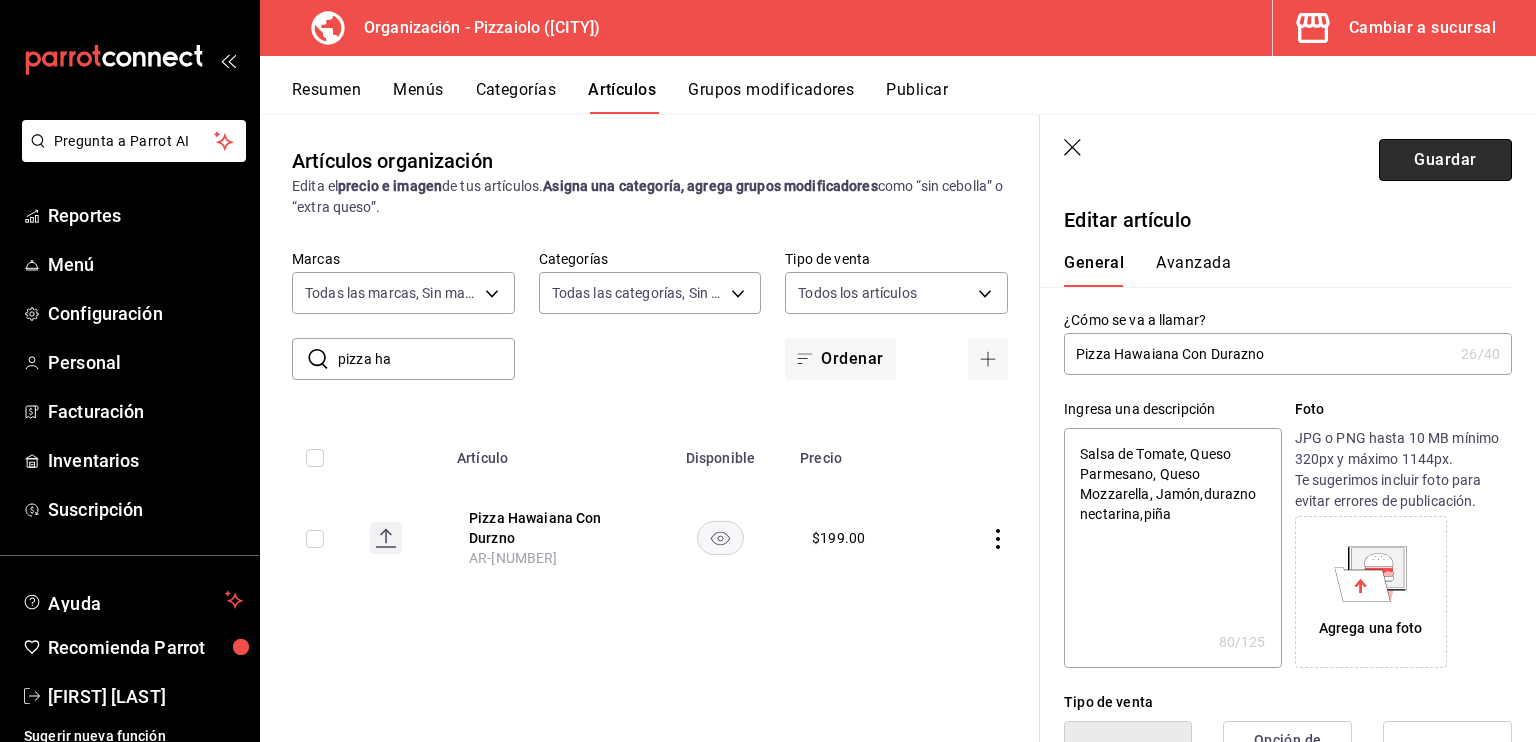 click on "Guardar" at bounding box center (1445, 160) 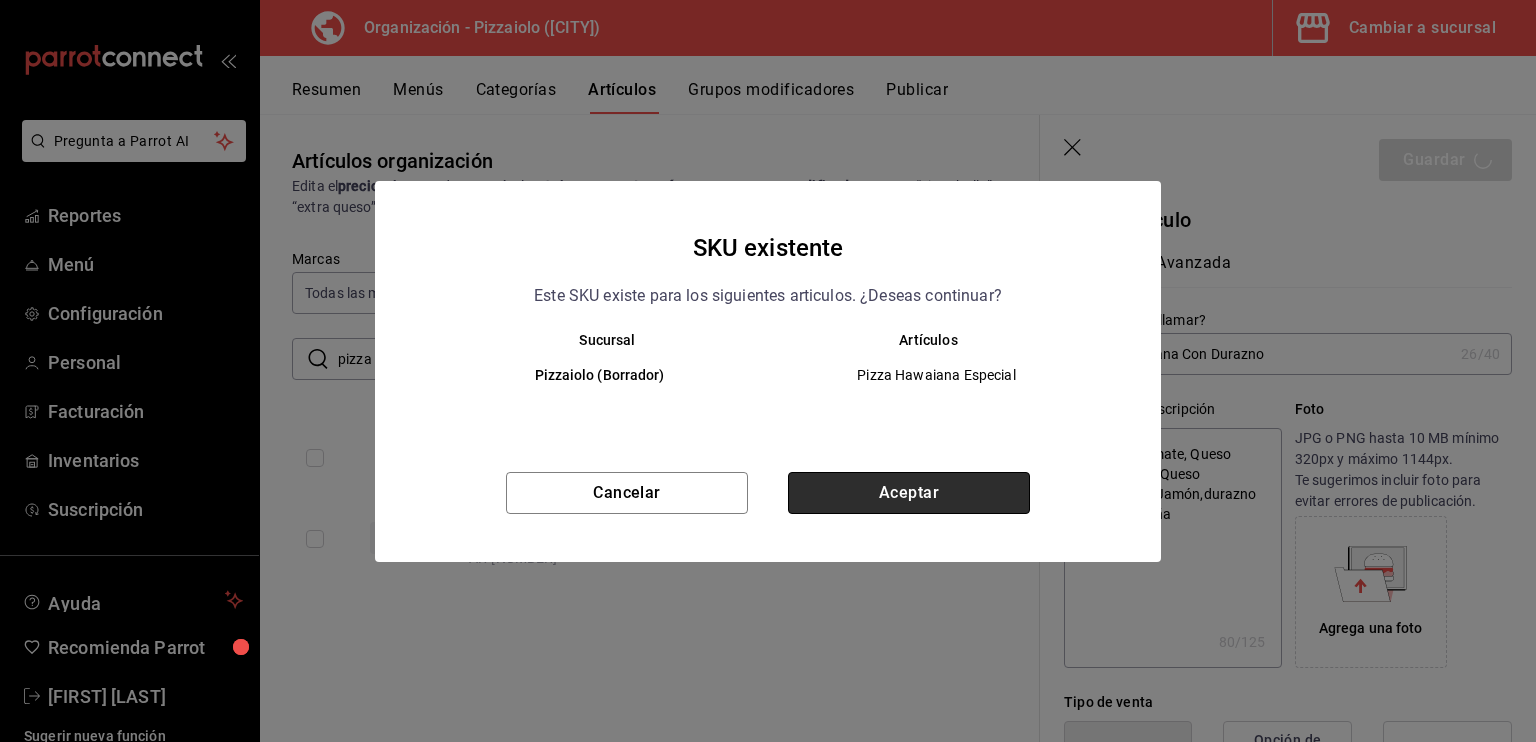 click on "Aceptar" at bounding box center (909, 493) 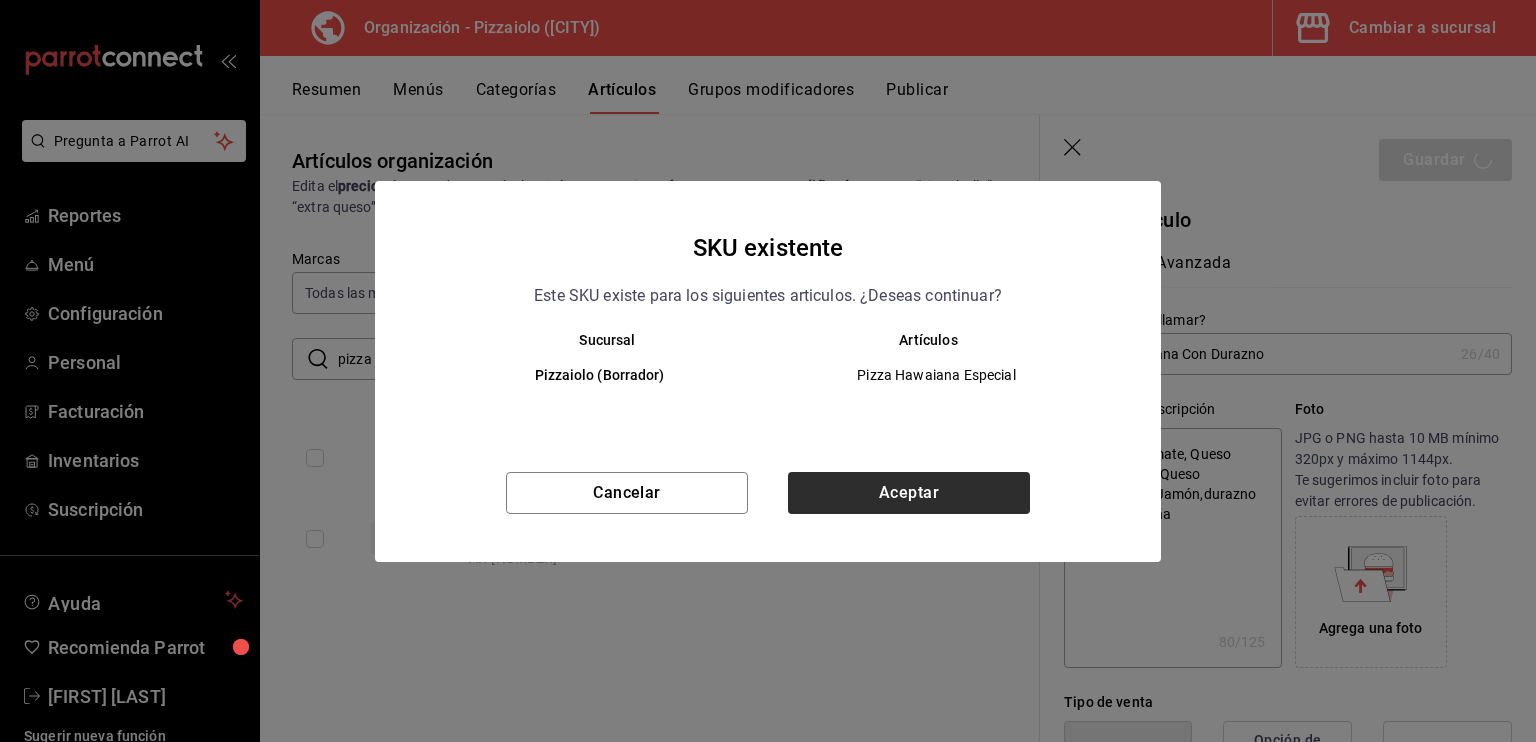 type on "x" 